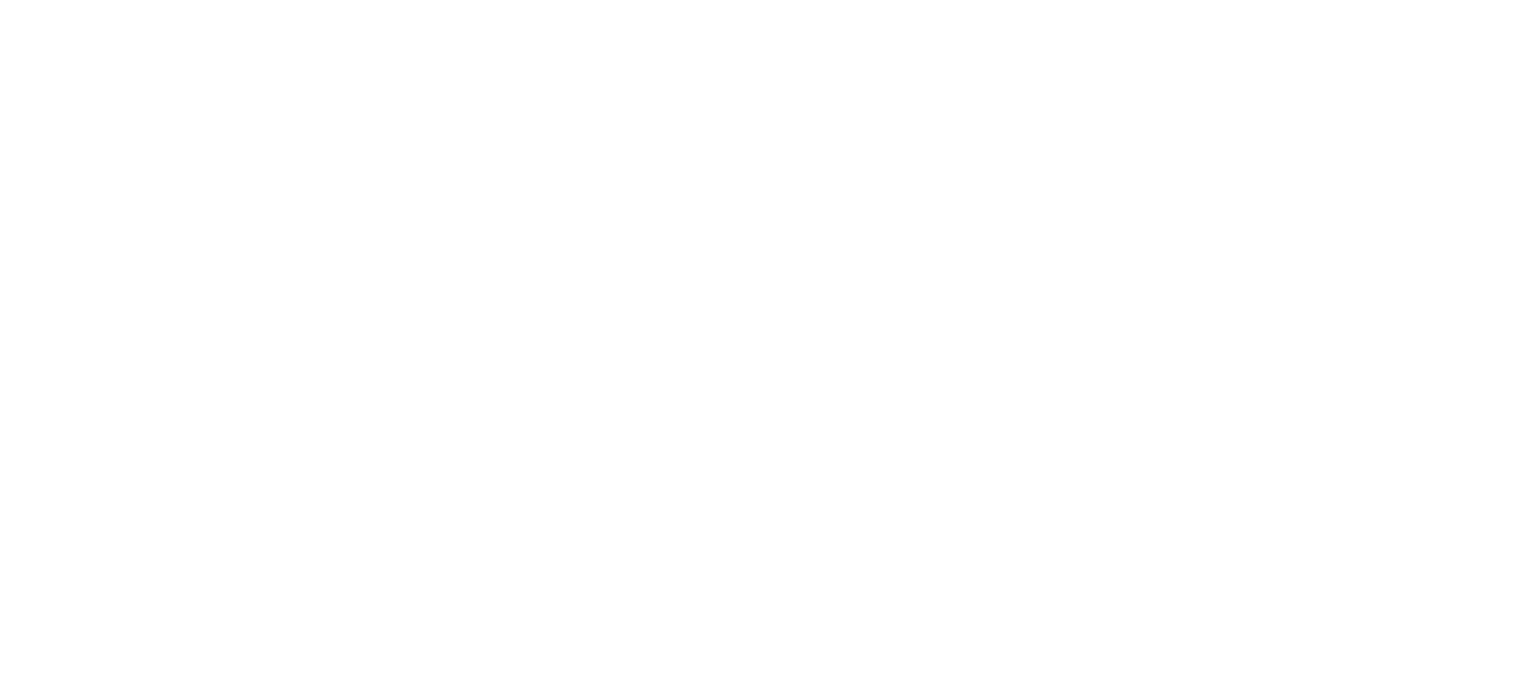 scroll, scrollTop: 0, scrollLeft: 0, axis: both 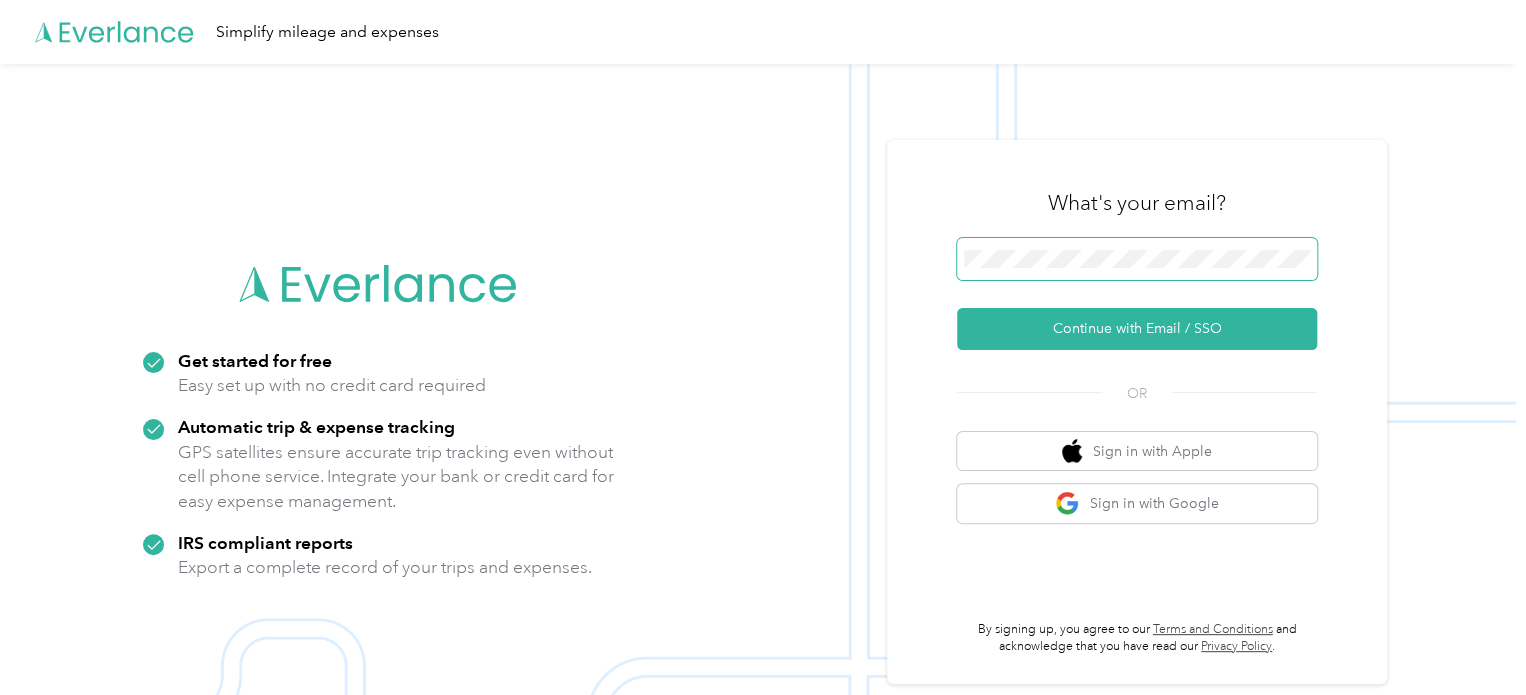 click at bounding box center (1137, 259) 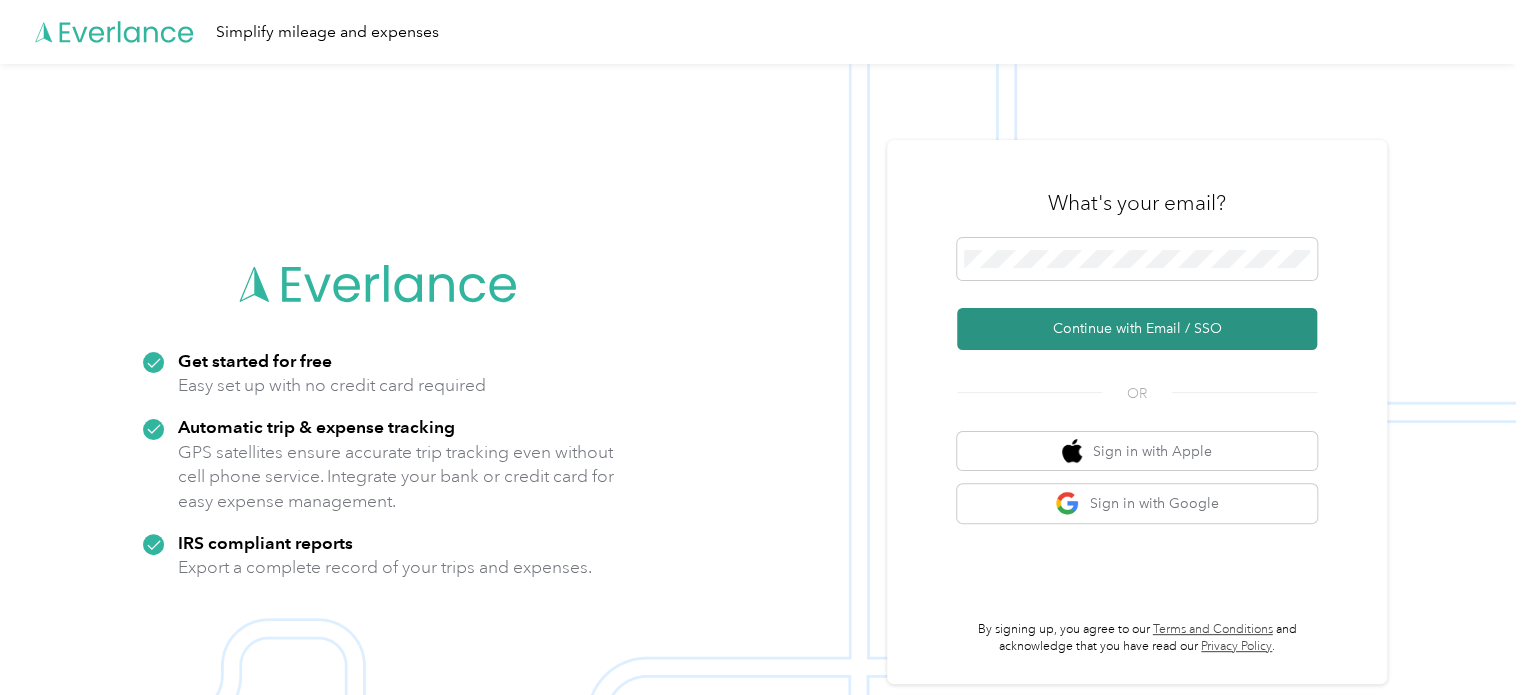 click on "Continue with Email / SSO" at bounding box center [1137, 329] 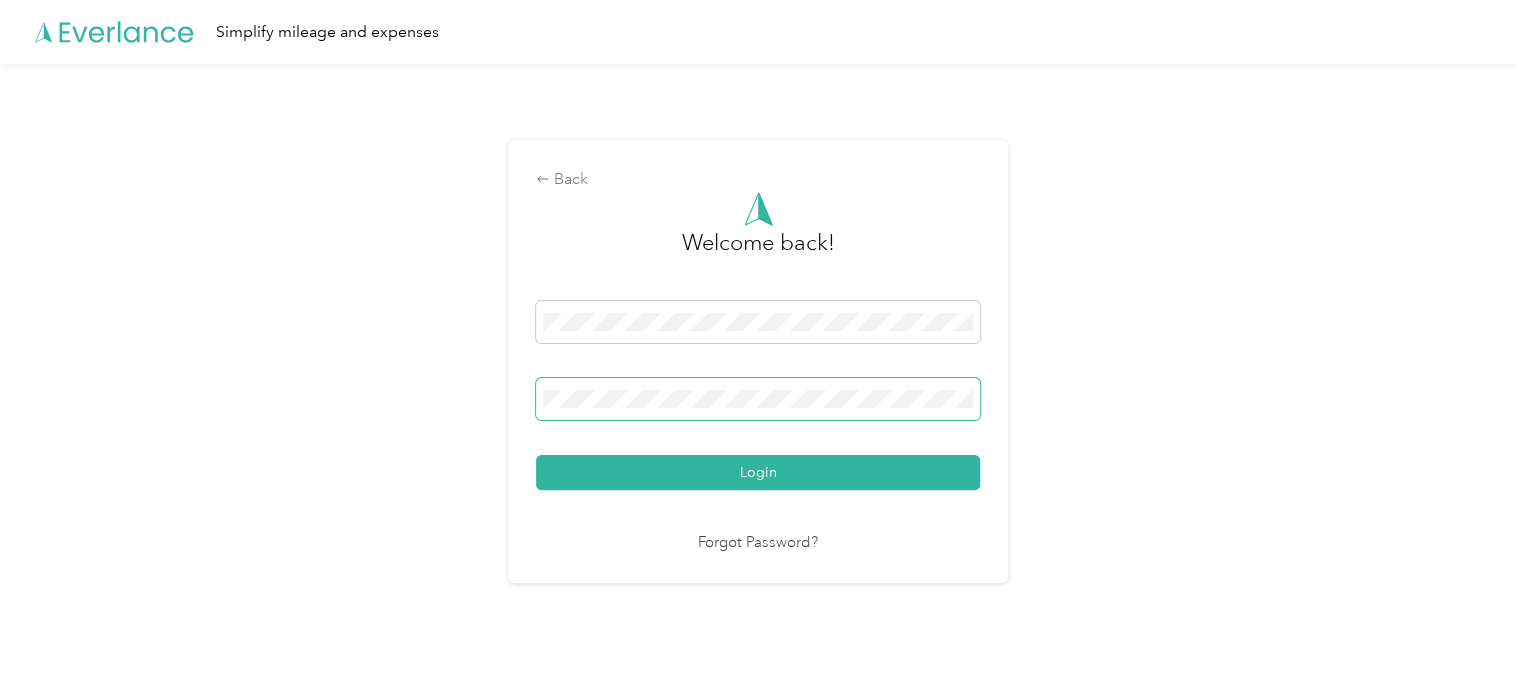 click on "Login" at bounding box center (758, 472) 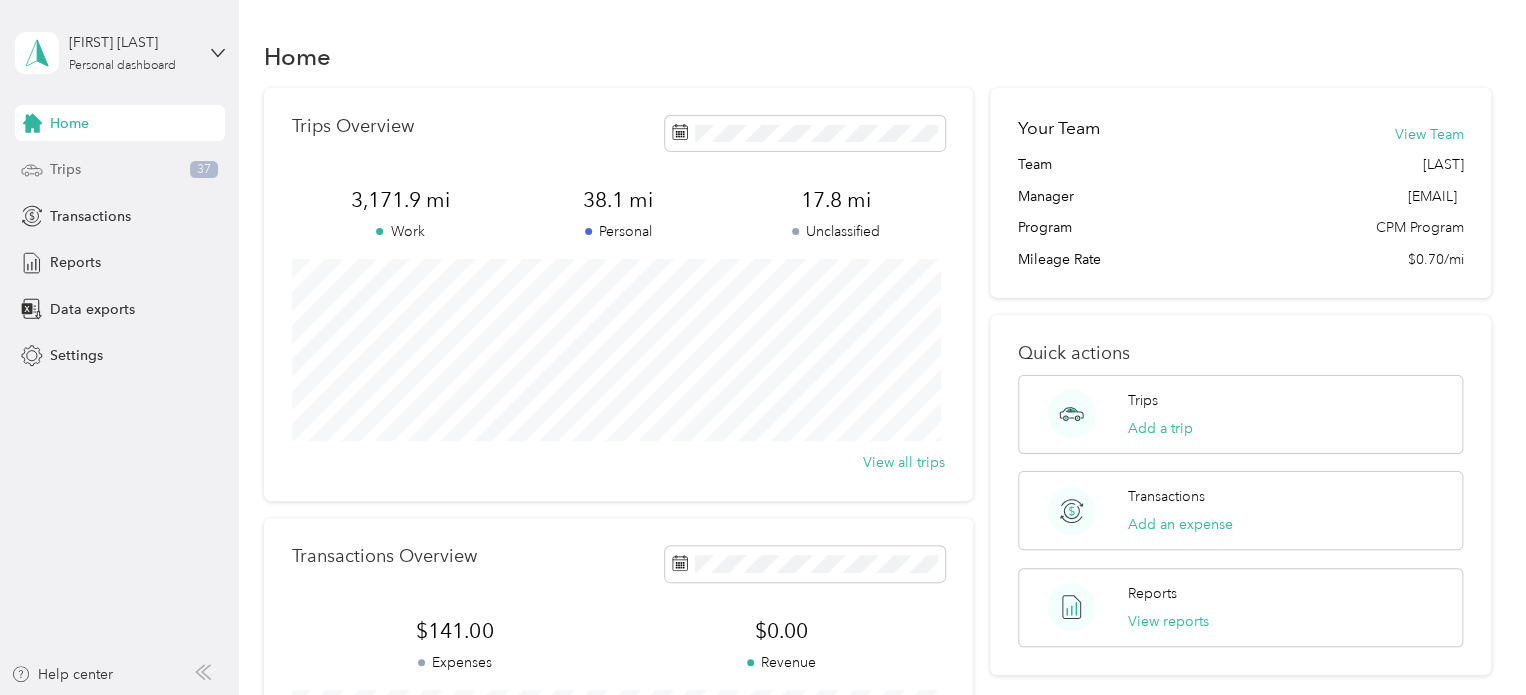 click on "Trips" at bounding box center (65, 169) 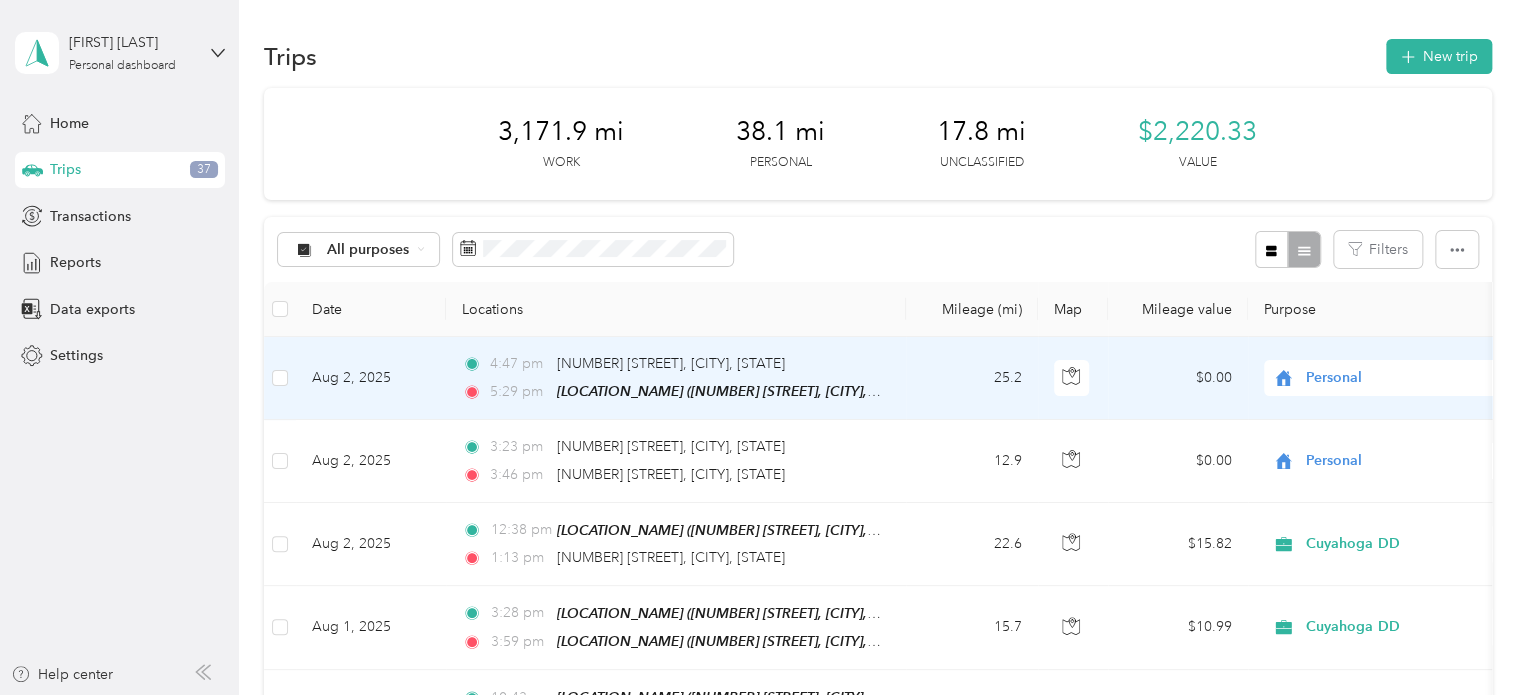 click on "[TIME] [NUMBER] [STREET], [CITY], [STATE] [TIME] [LOCATION_NAME] ([NUMBER] [STREET], [CITY], [STATE])" at bounding box center [676, 378] 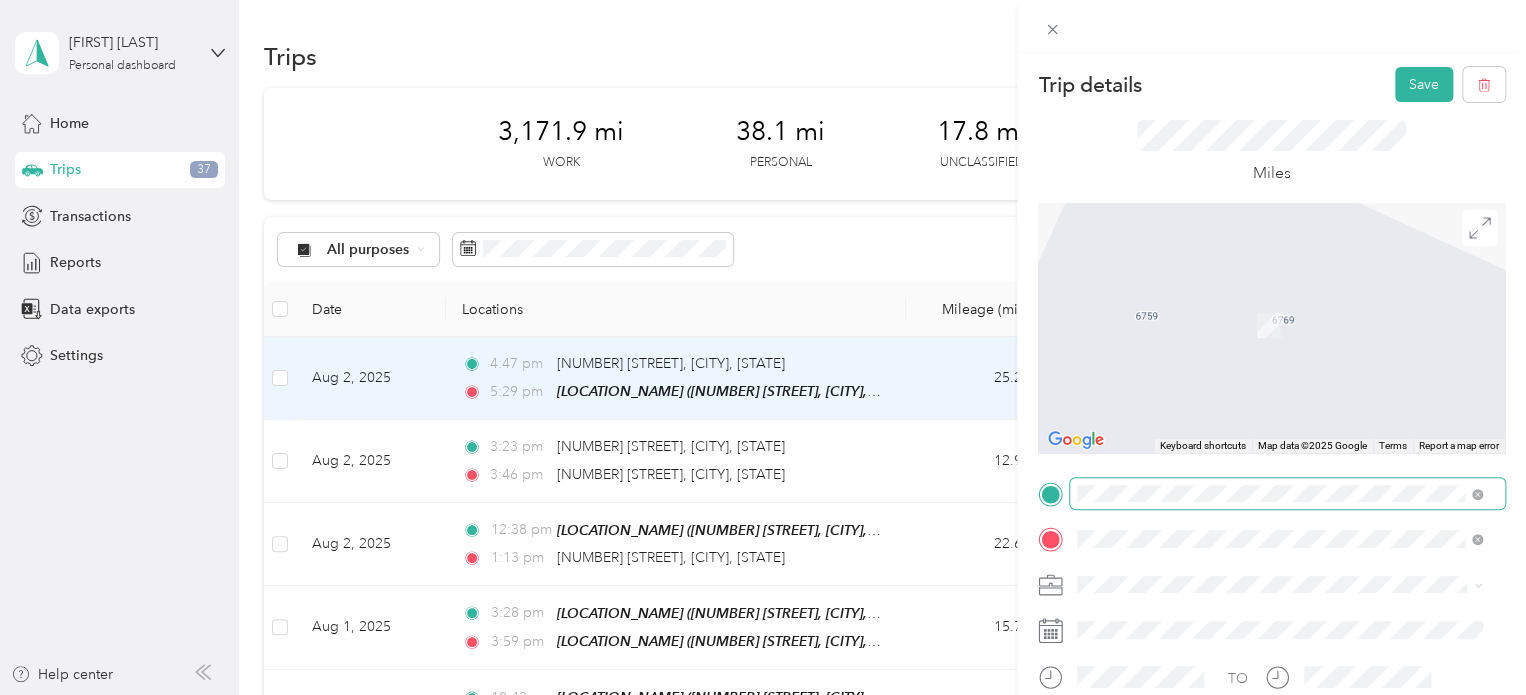 click at bounding box center (1287, 494) 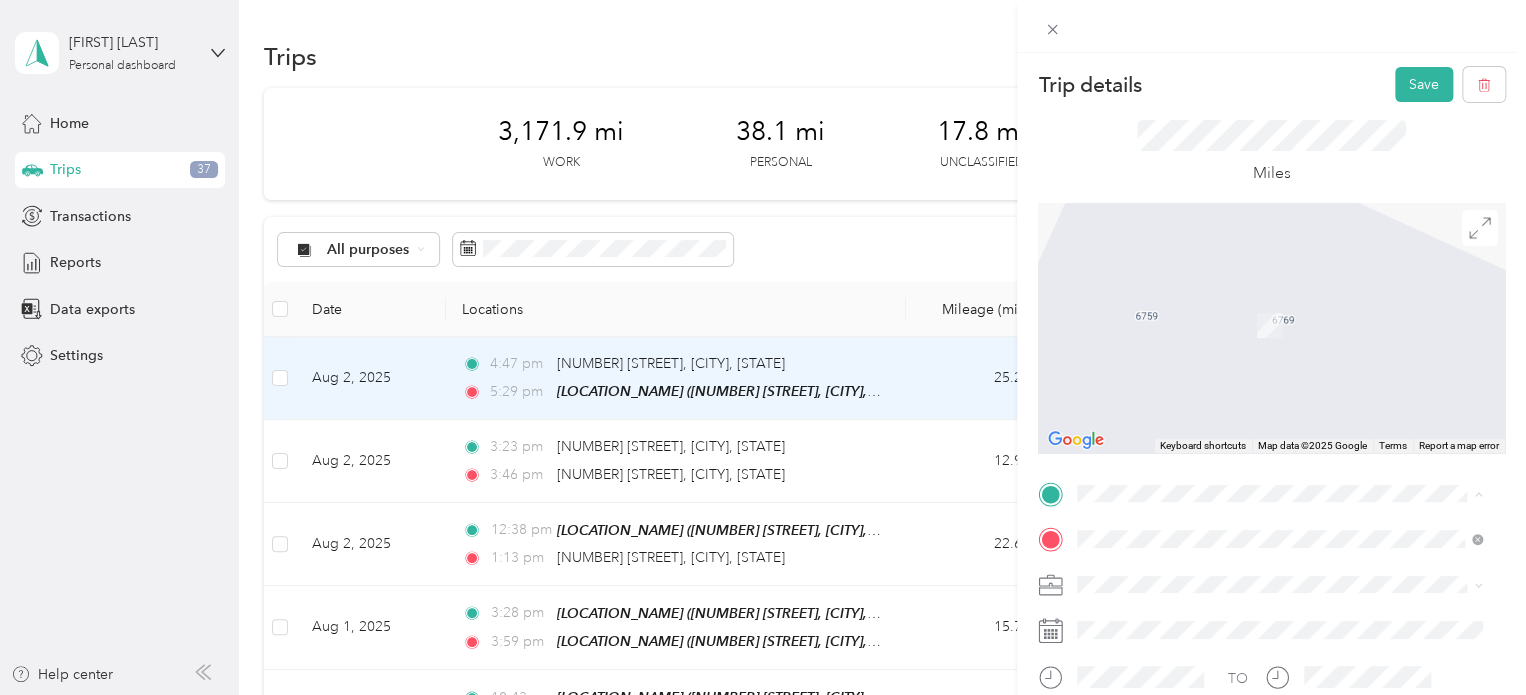 click on "[NUMBER] [STREET]
[CITY], [STATE] [POSTAL_CODE], [COUNTRY]" at bounding box center [1259, 335] 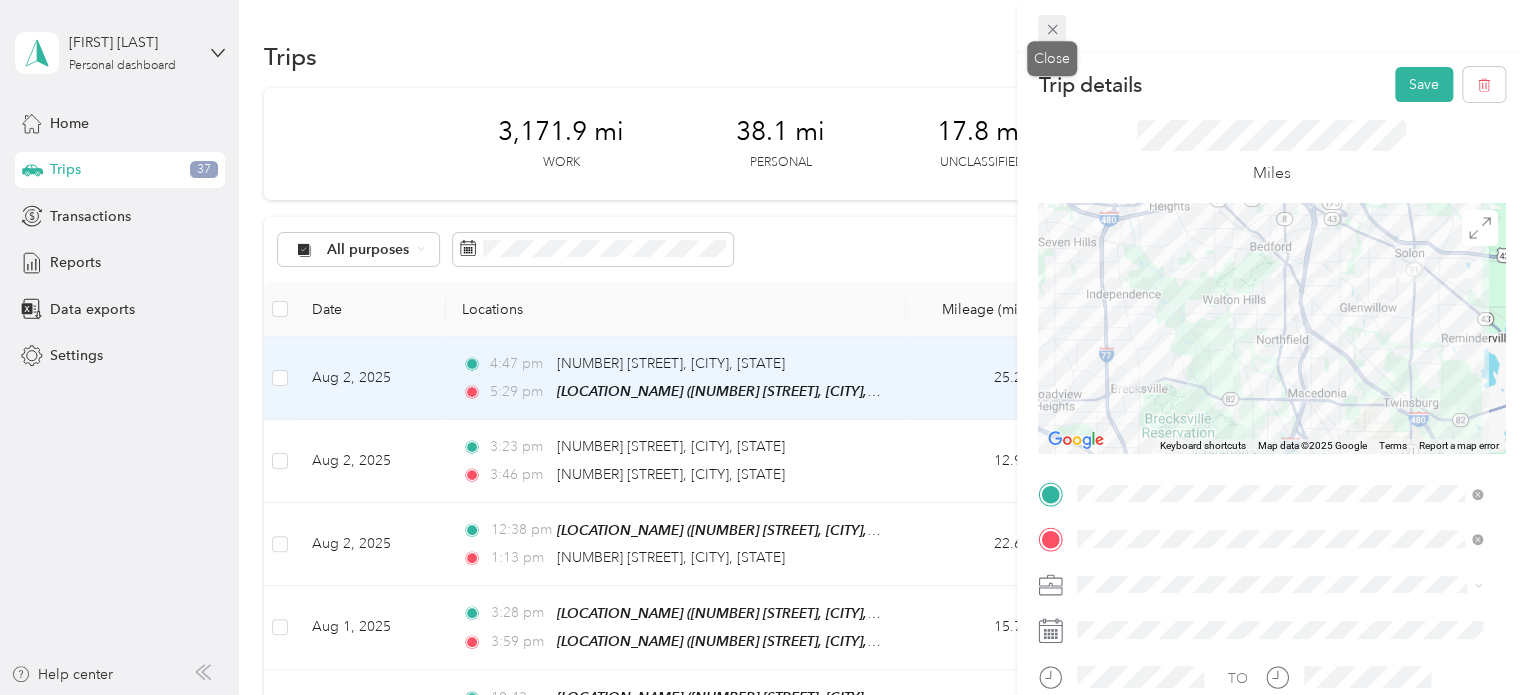 click 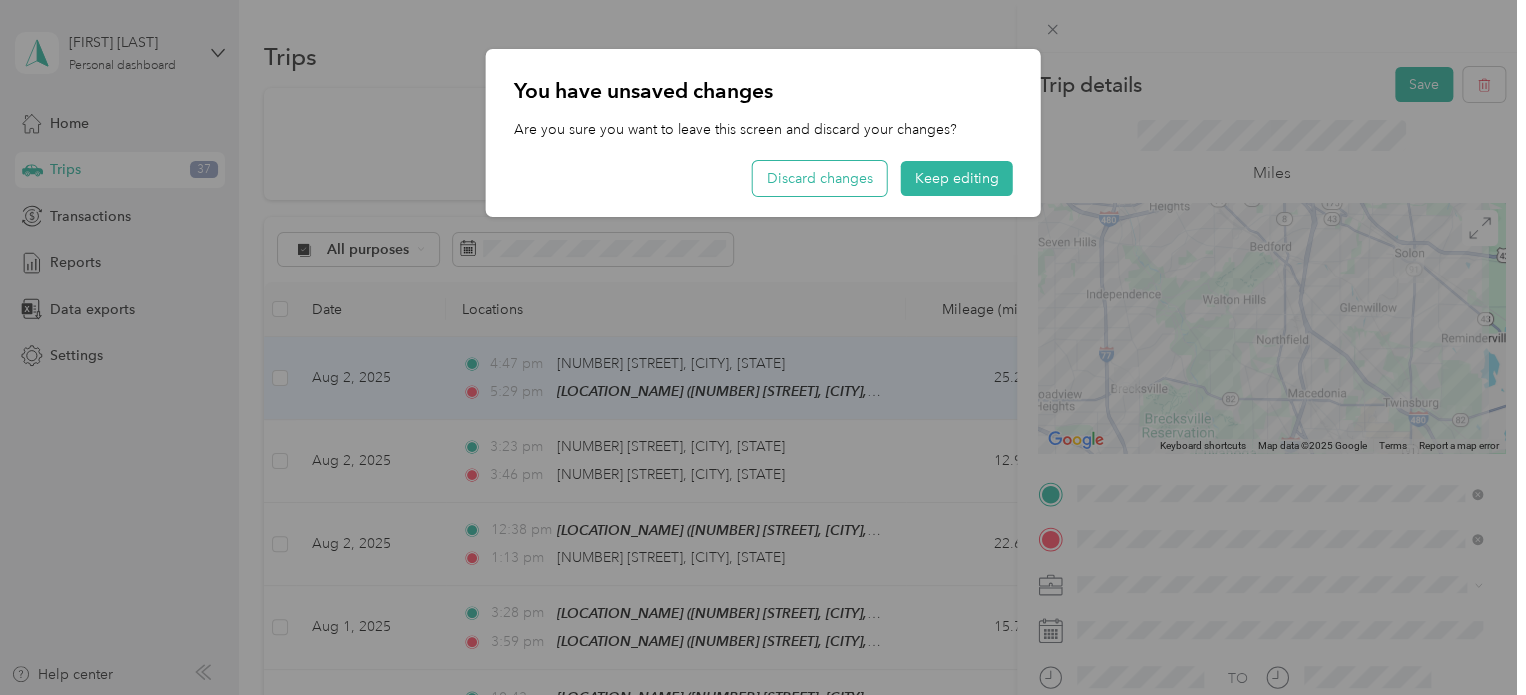 click on "Discard changes" at bounding box center [820, 178] 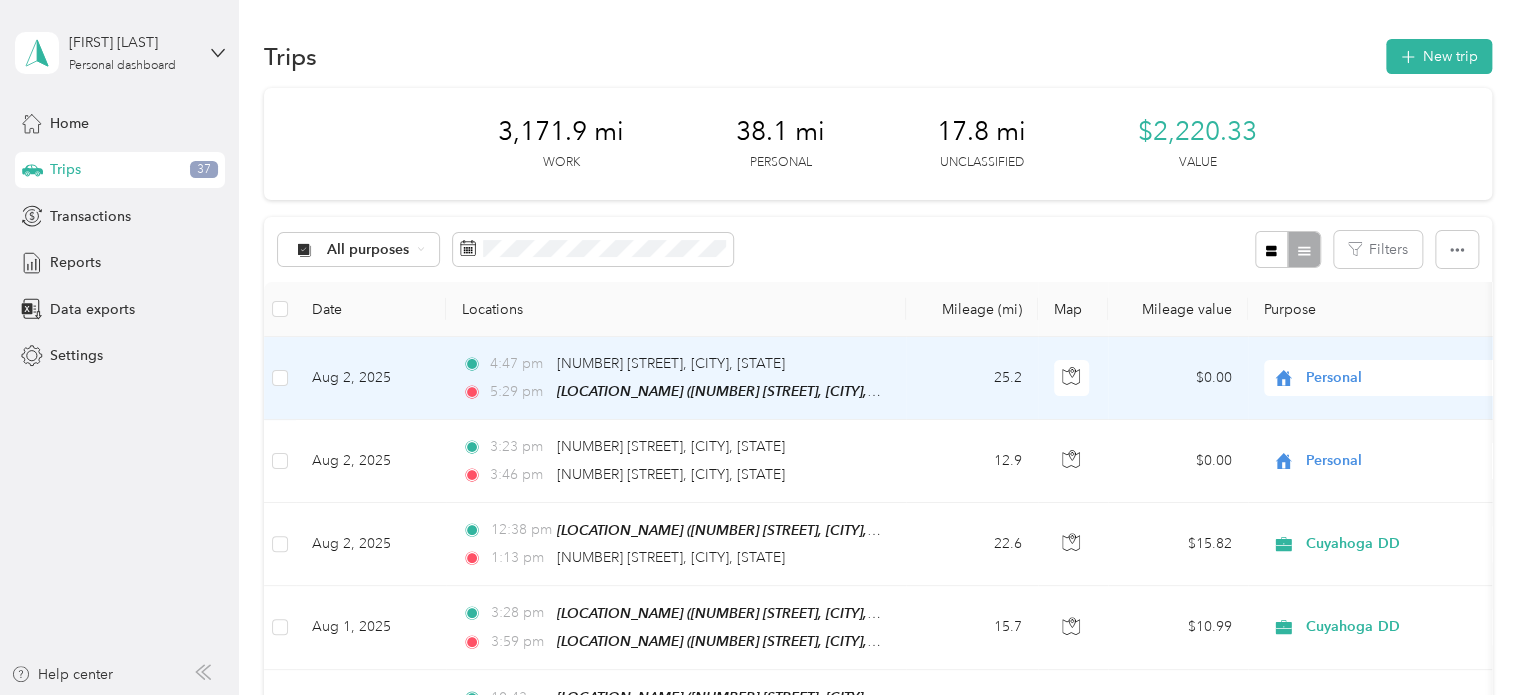 click on "[TIME] [NUMBER] [STREET], [CITY], [STATE]" at bounding box center (672, 364) 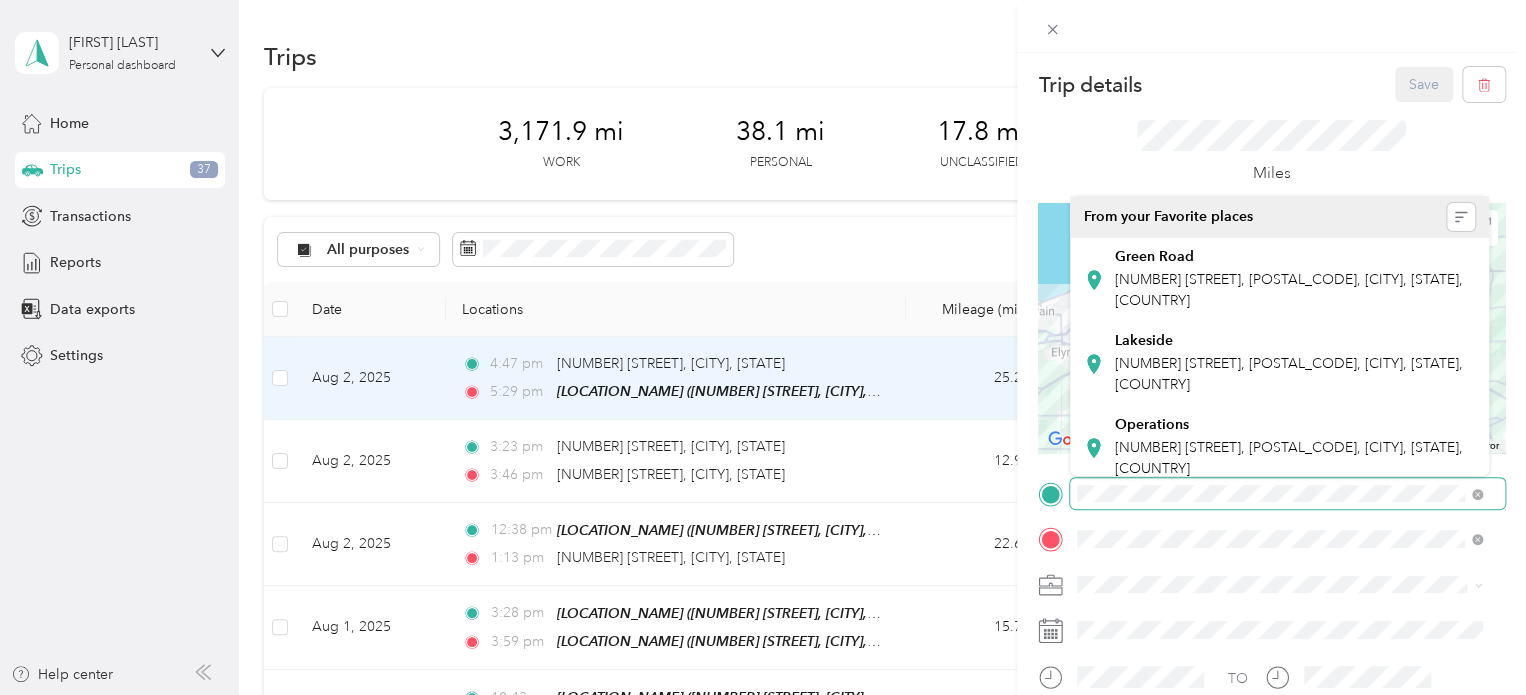 click at bounding box center (1271, 494) 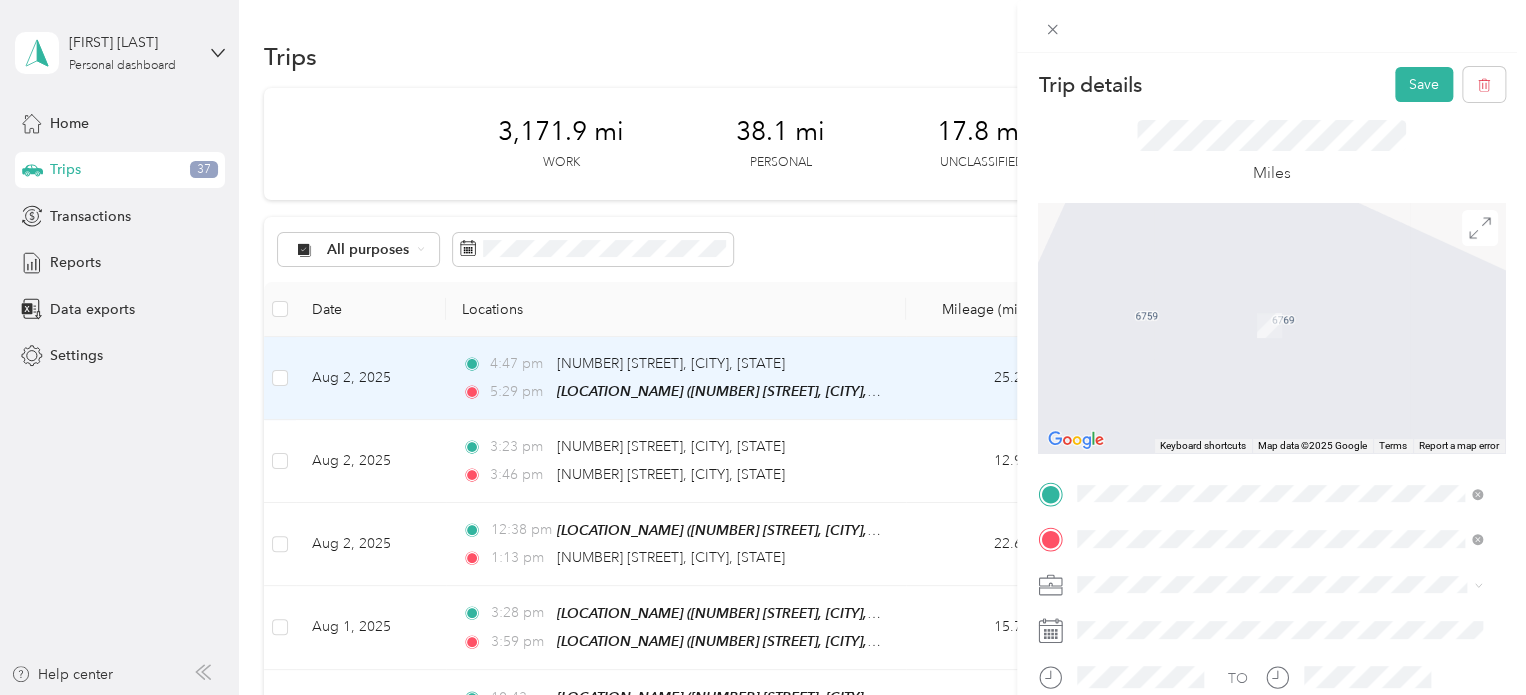 click on "[NUMBER] [STREET]
[CITY], [STATE] [POSTAL_CODE], [COUNTRY]" at bounding box center [1259, 258] 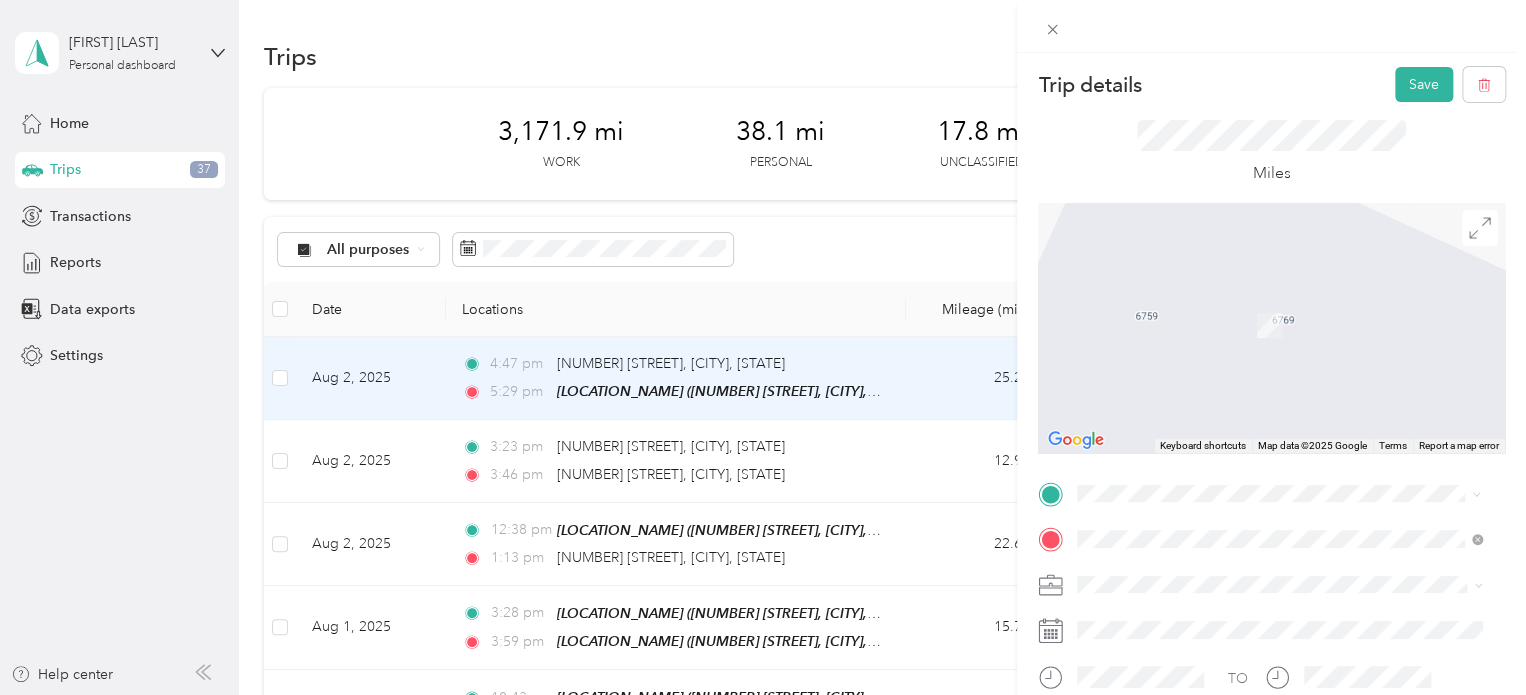 click on "[NUMBER] [STREET]
[CITY], [STATE] [POSTAL_CODE], [COUNTRY]" at bounding box center (1259, 258) 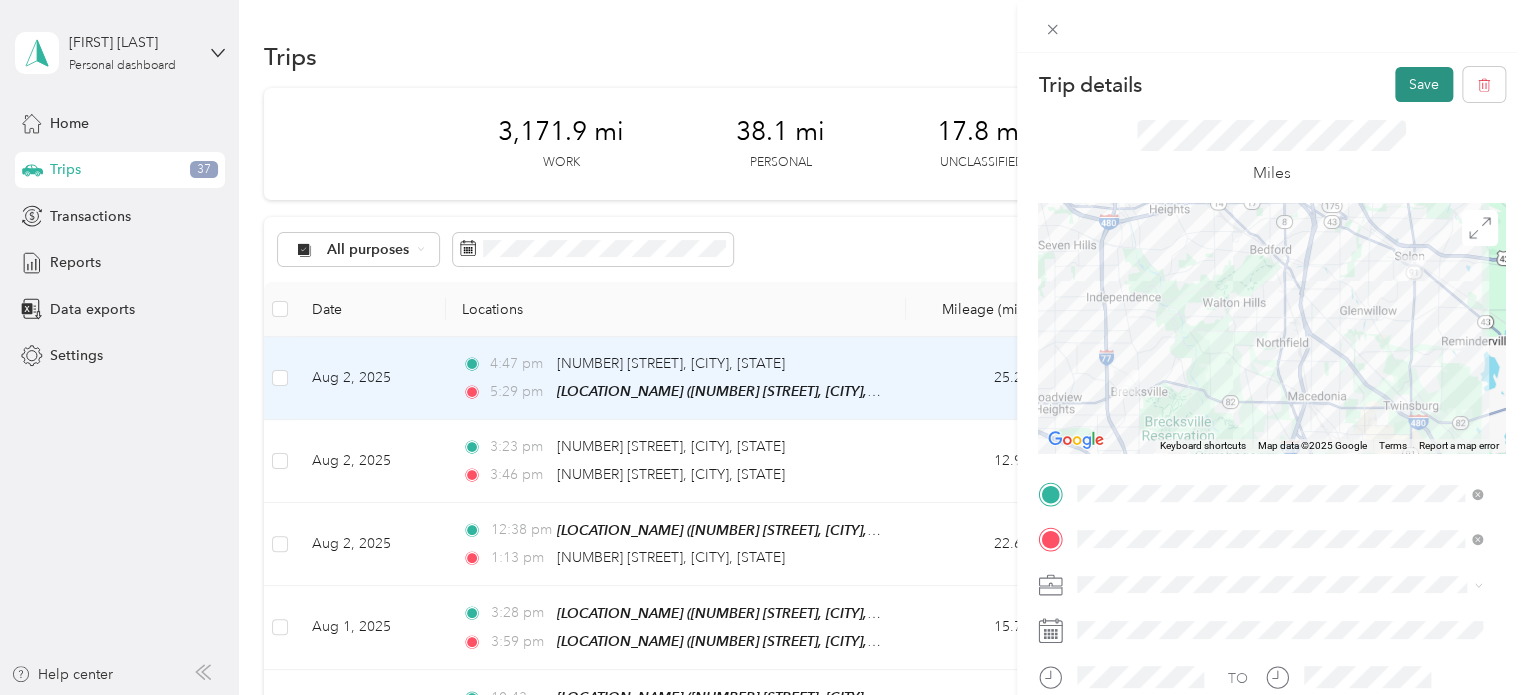 click on "Save" at bounding box center [1424, 84] 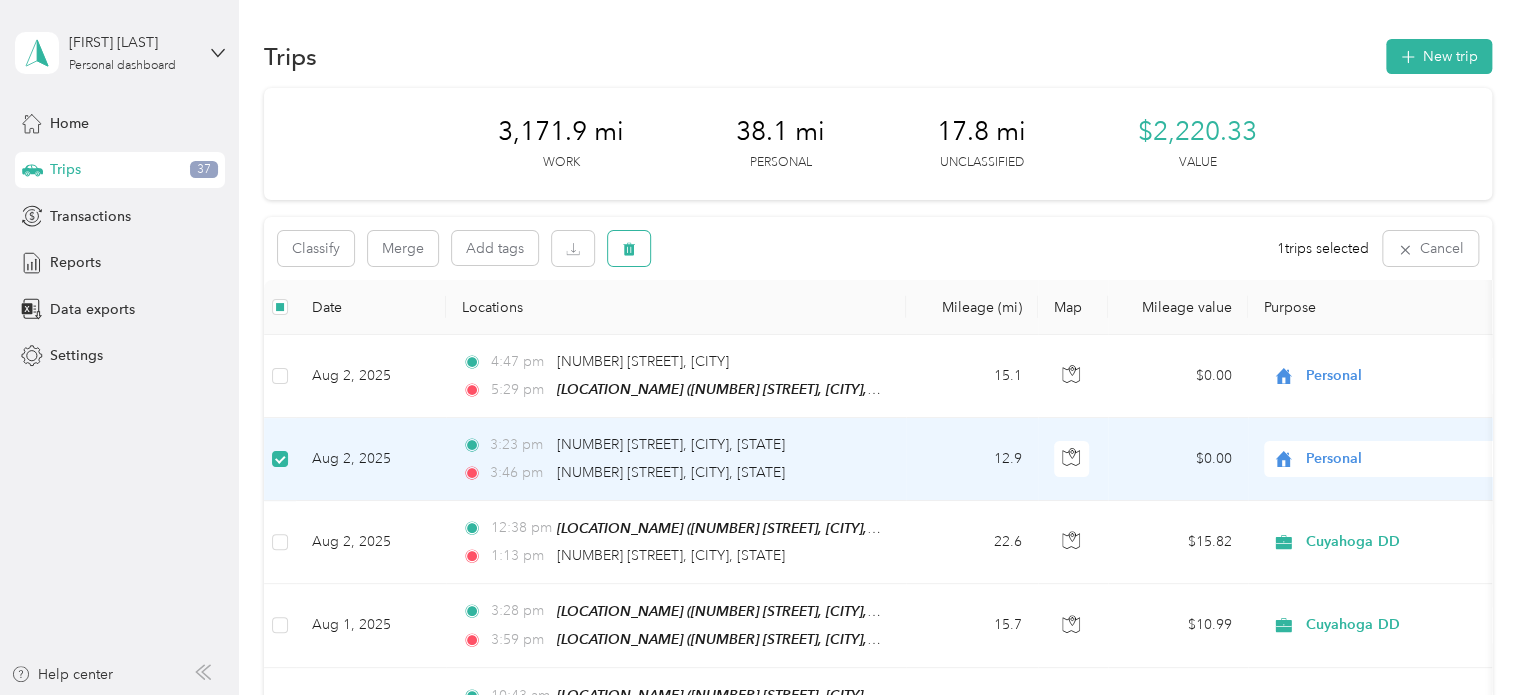 click 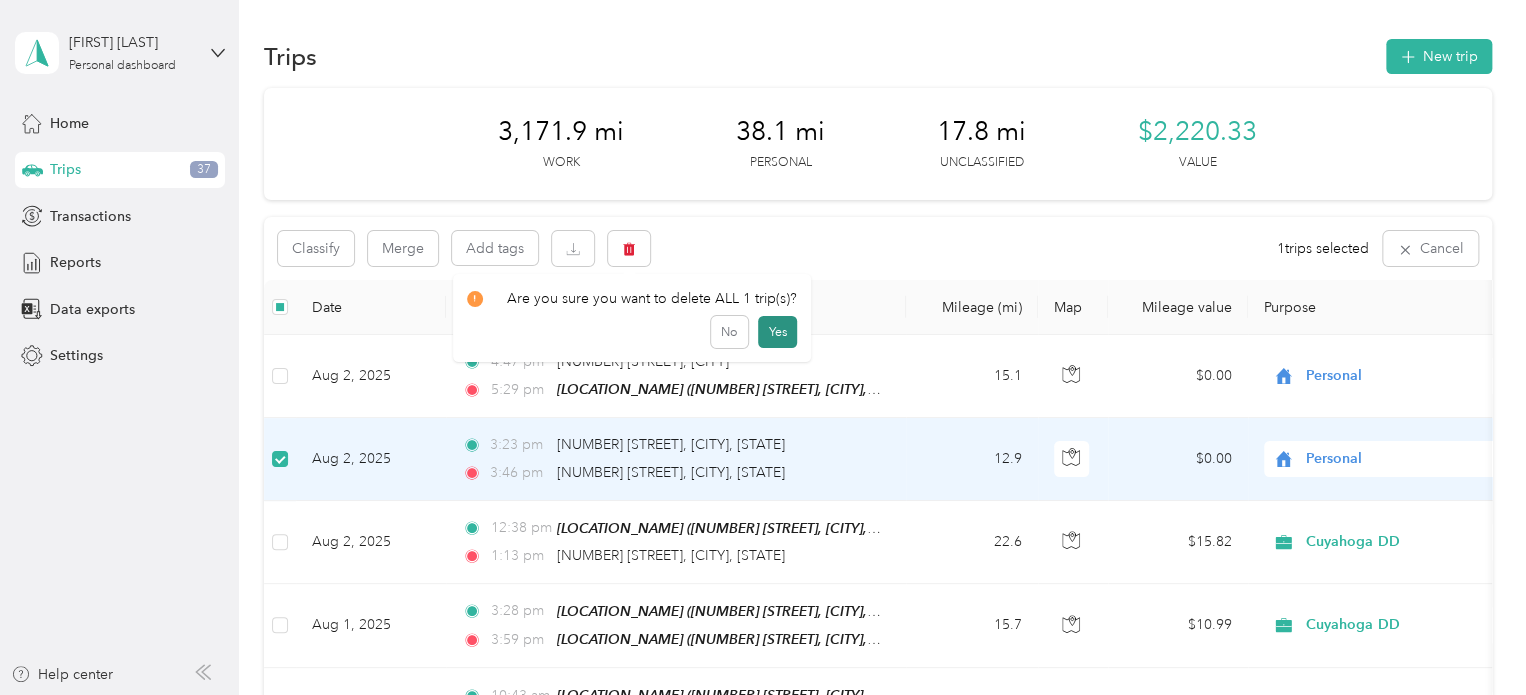 click on "Yes" at bounding box center (777, 332) 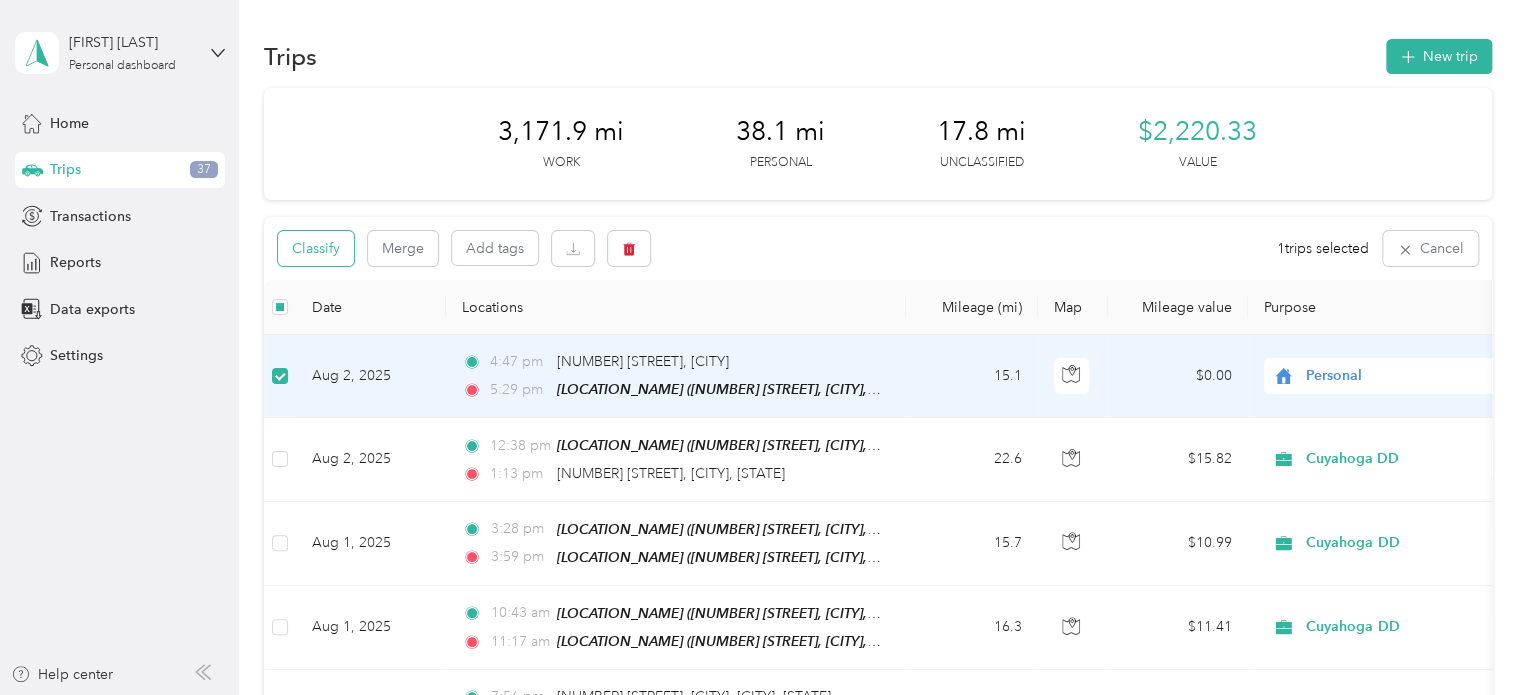 click on "Classify" at bounding box center (316, 248) 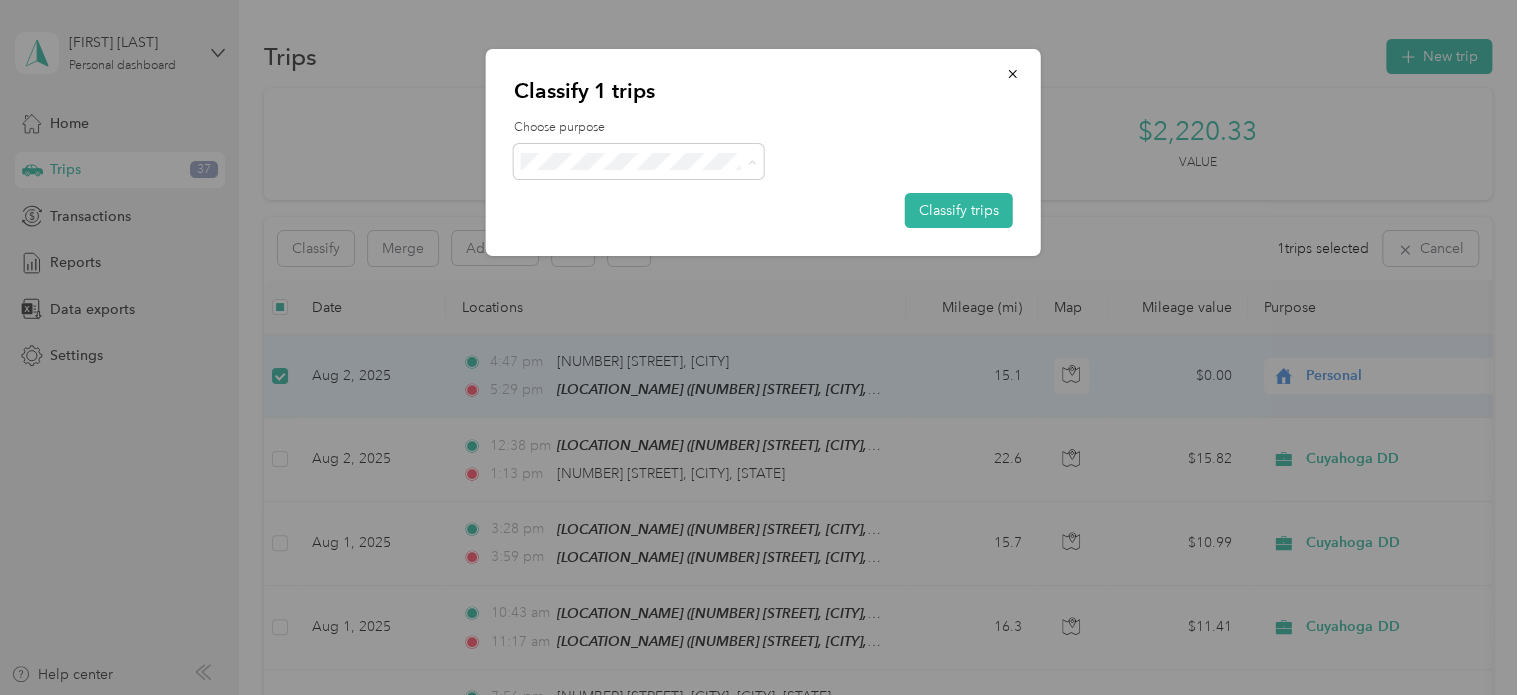 click on "Cuyahoga DD Personal" at bounding box center [638, 216] 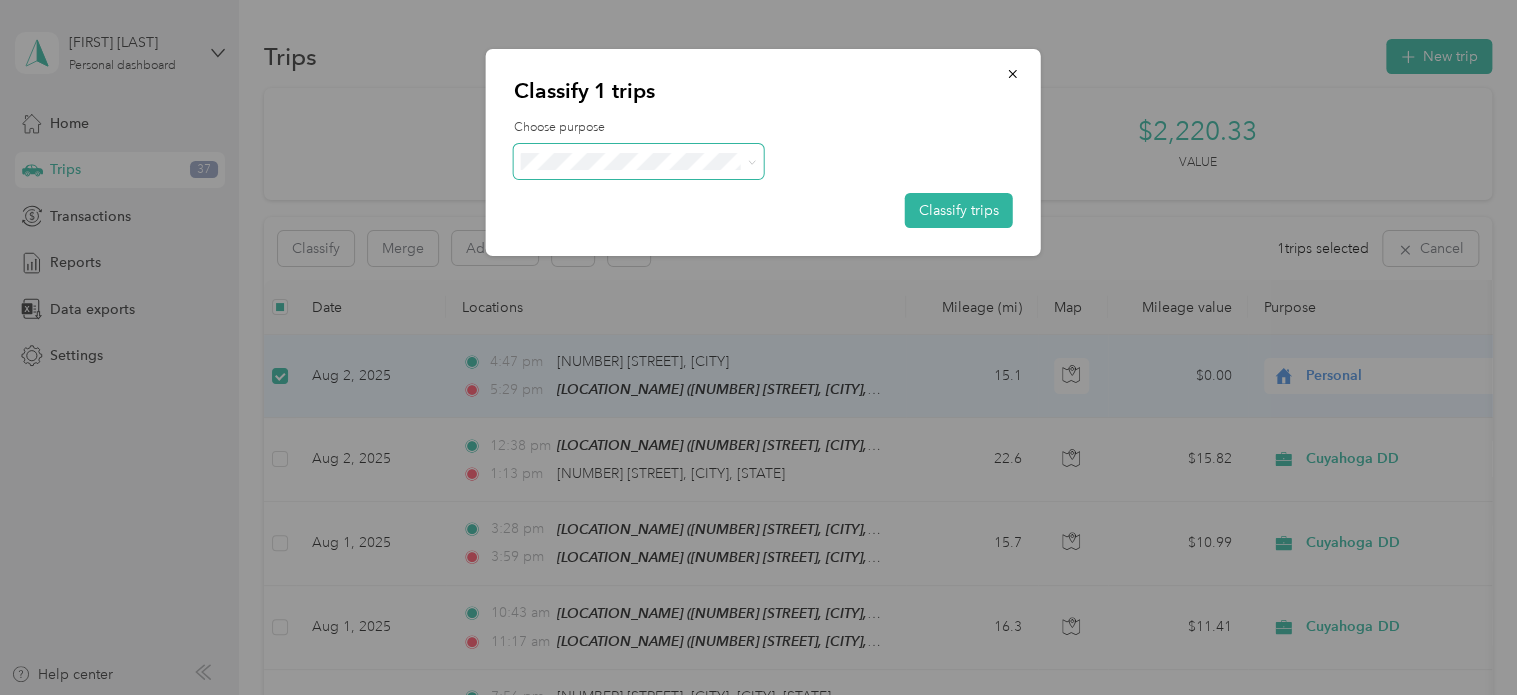 click 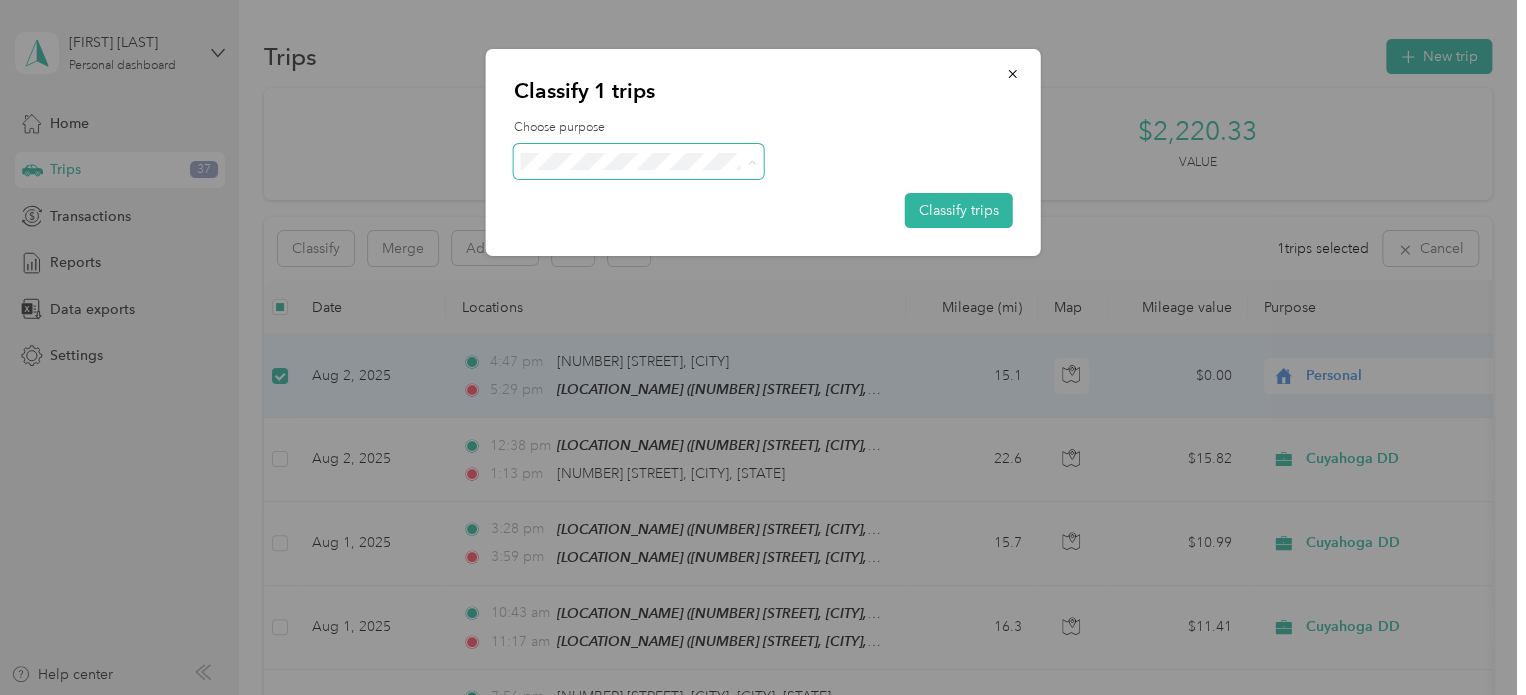 click on "Cuyahoga DD" at bounding box center (656, 198) 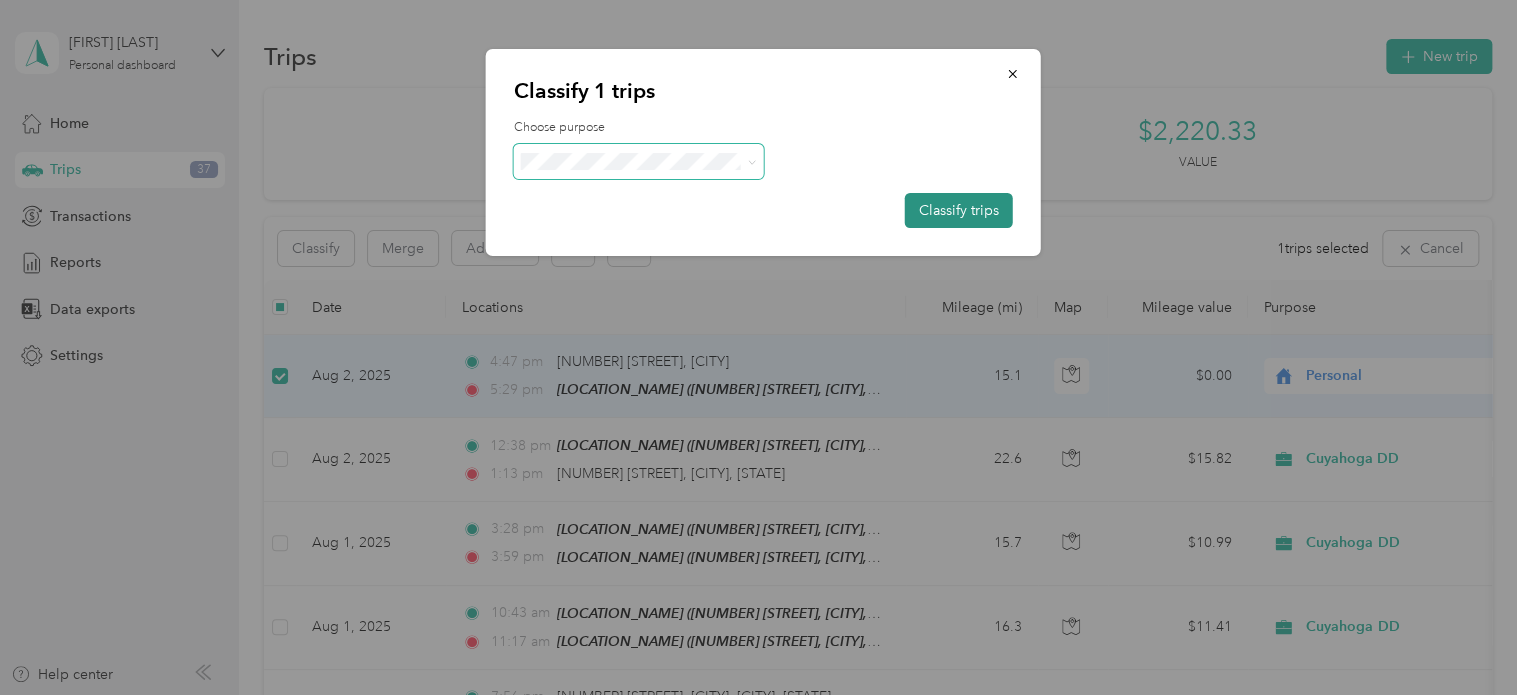 click on "Classify trips" at bounding box center [959, 210] 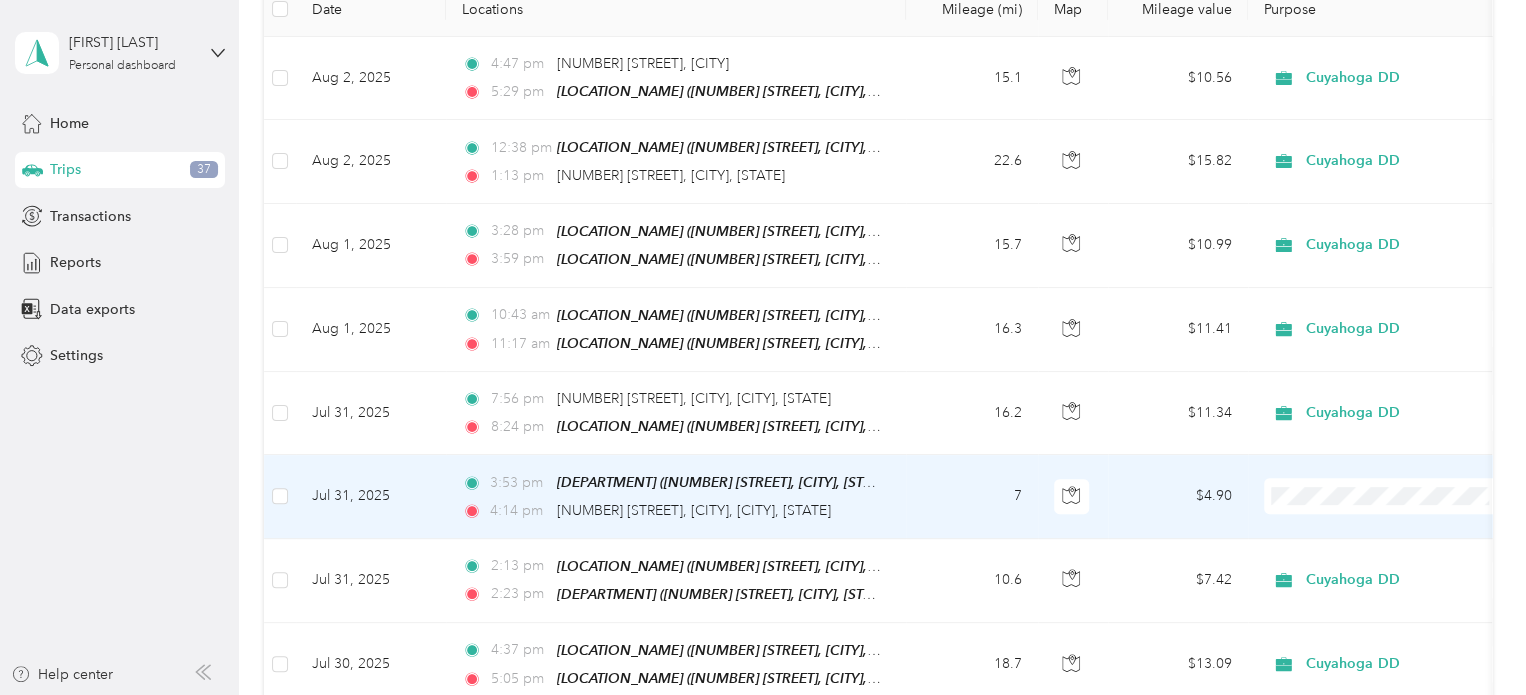 scroll, scrollTop: 400, scrollLeft: 0, axis: vertical 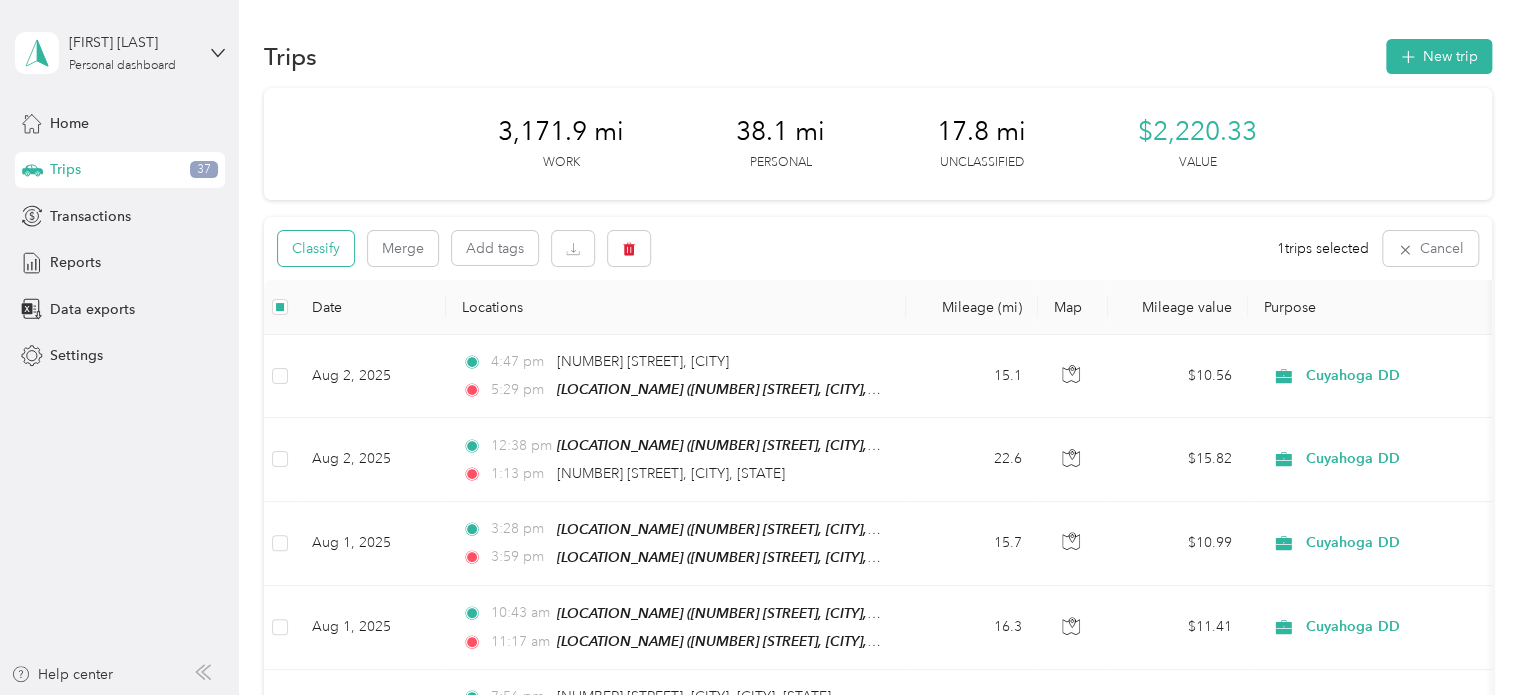 click on "Classify" at bounding box center [316, 248] 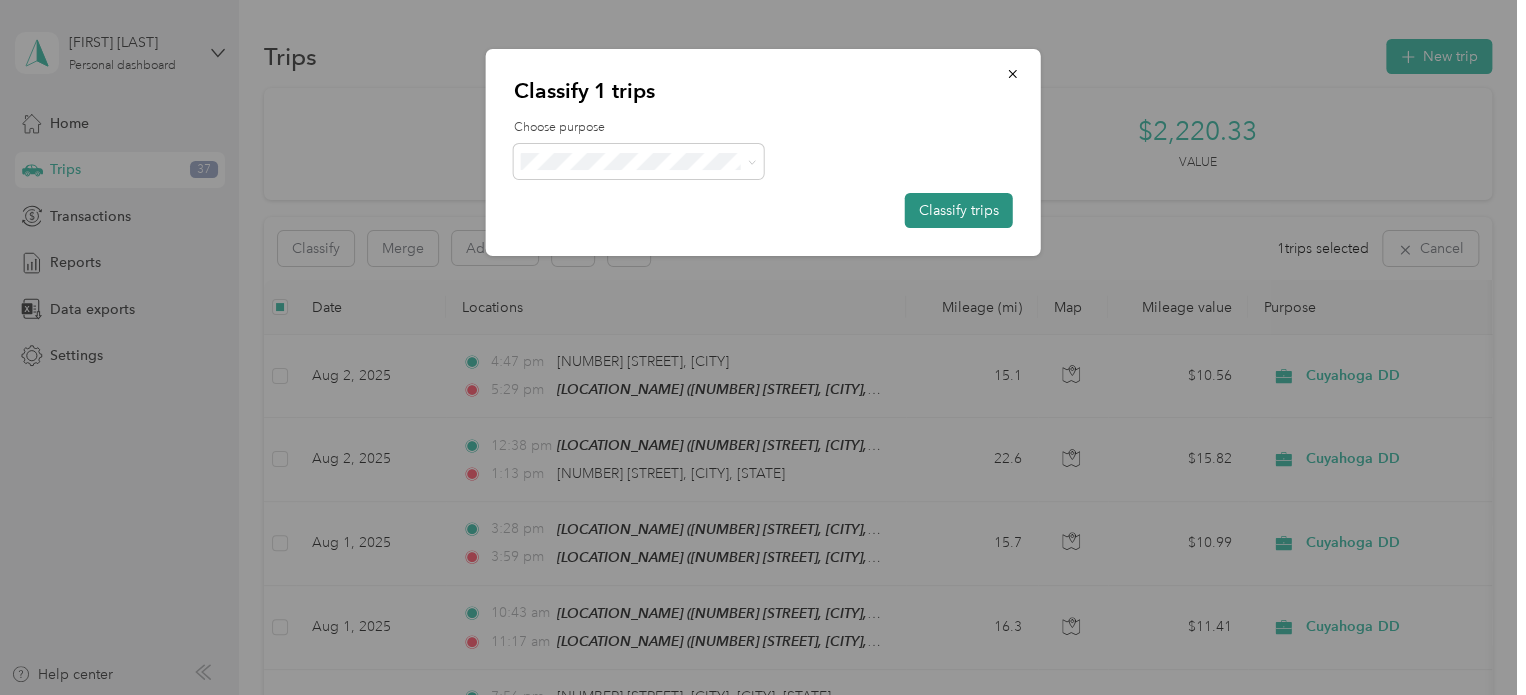 click on "Classify trips" at bounding box center (959, 210) 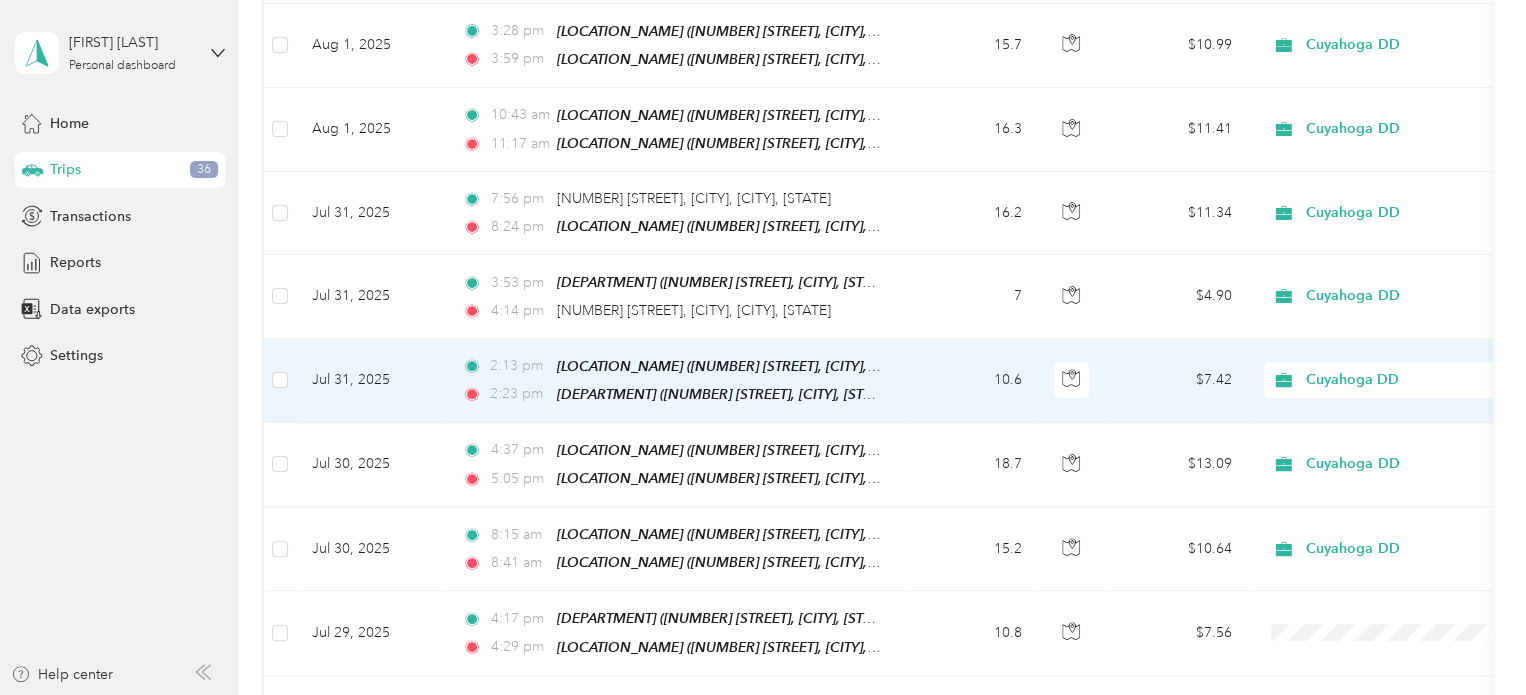 scroll, scrollTop: 800, scrollLeft: 0, axis: vertical 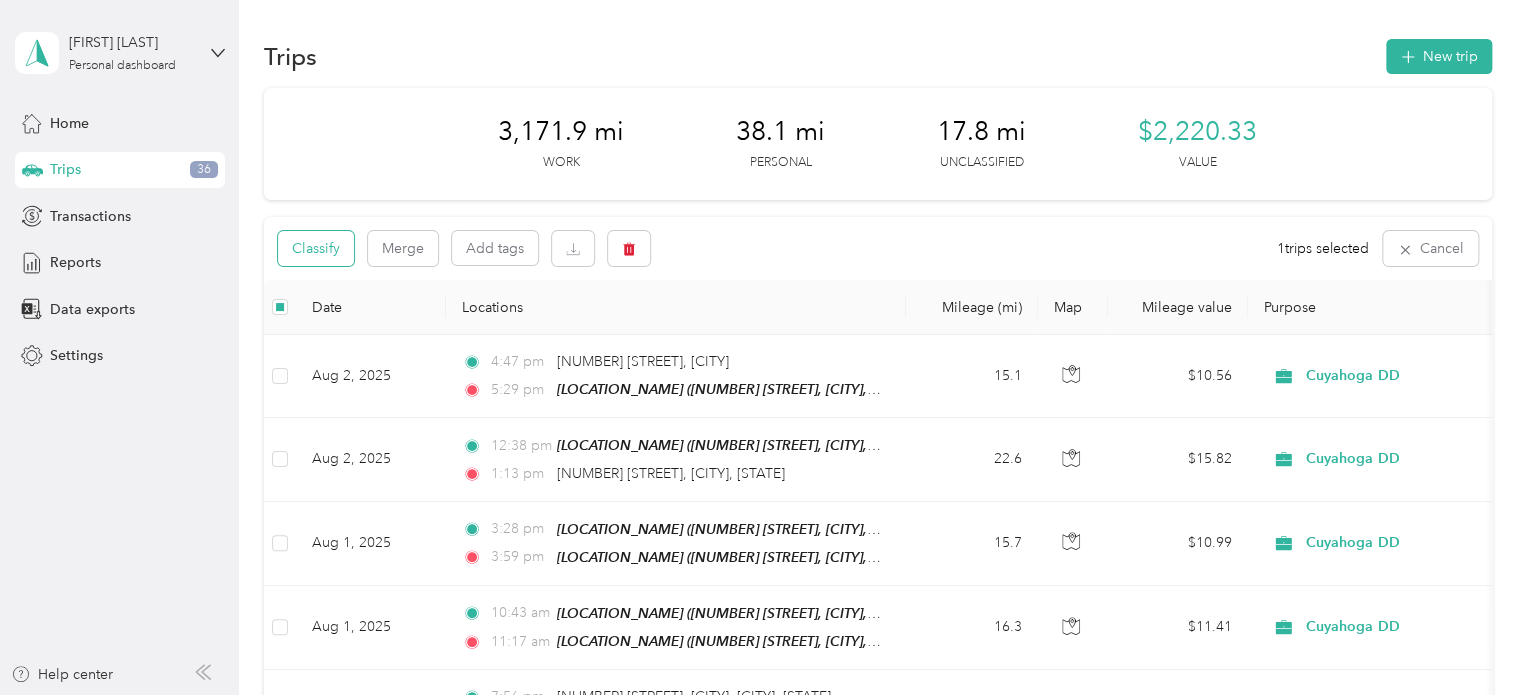 click on "Classify" at bounding box center (316, 248) 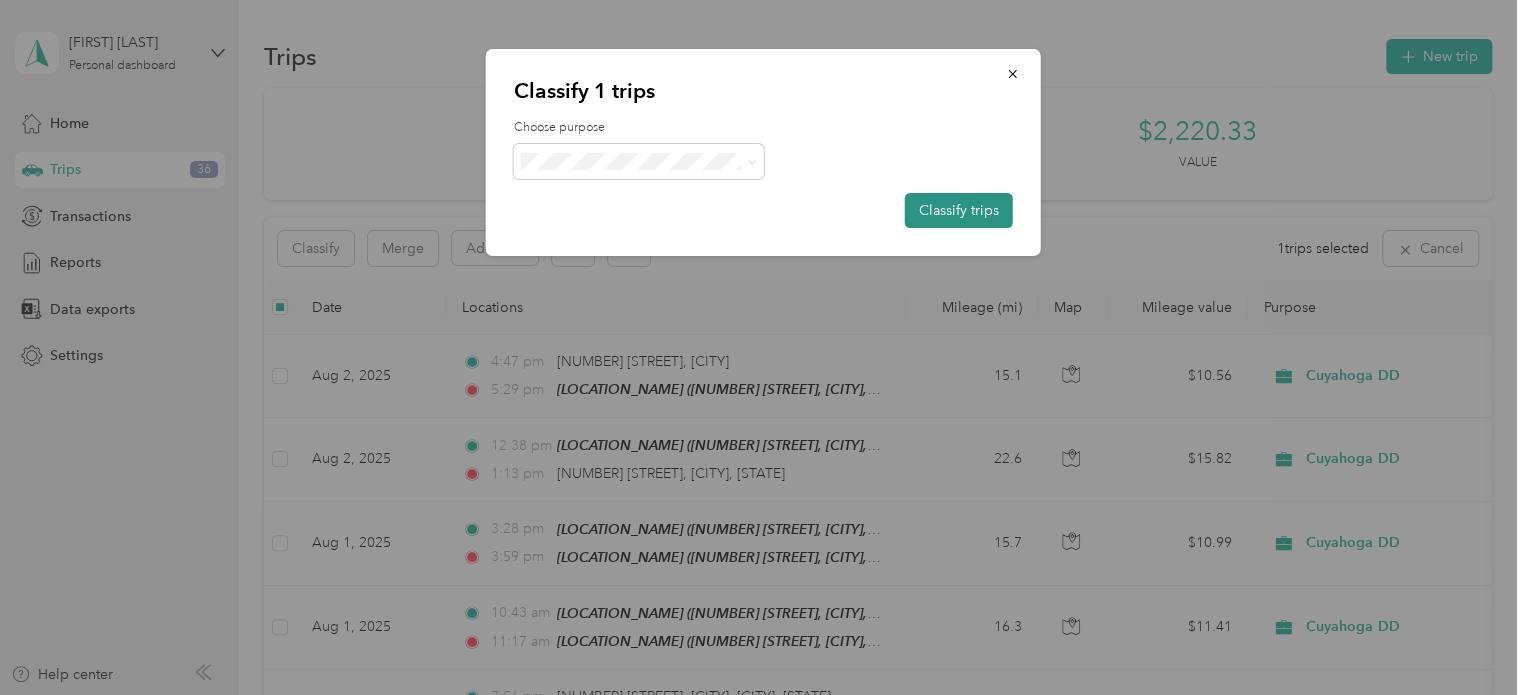 click on "Classify trips" at bounding box center (959, 210) 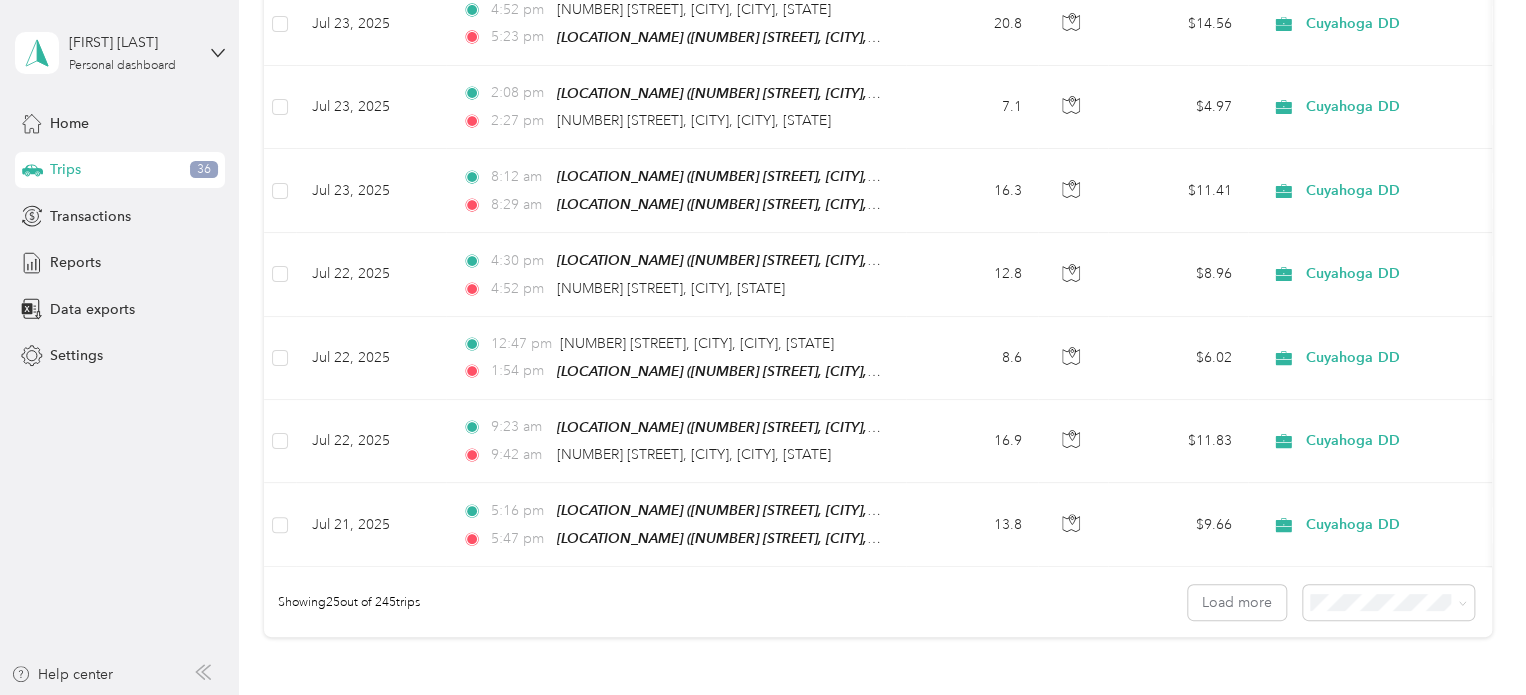scroll, scrollTop: 1900, scrollLeft: 0, axis: vertical 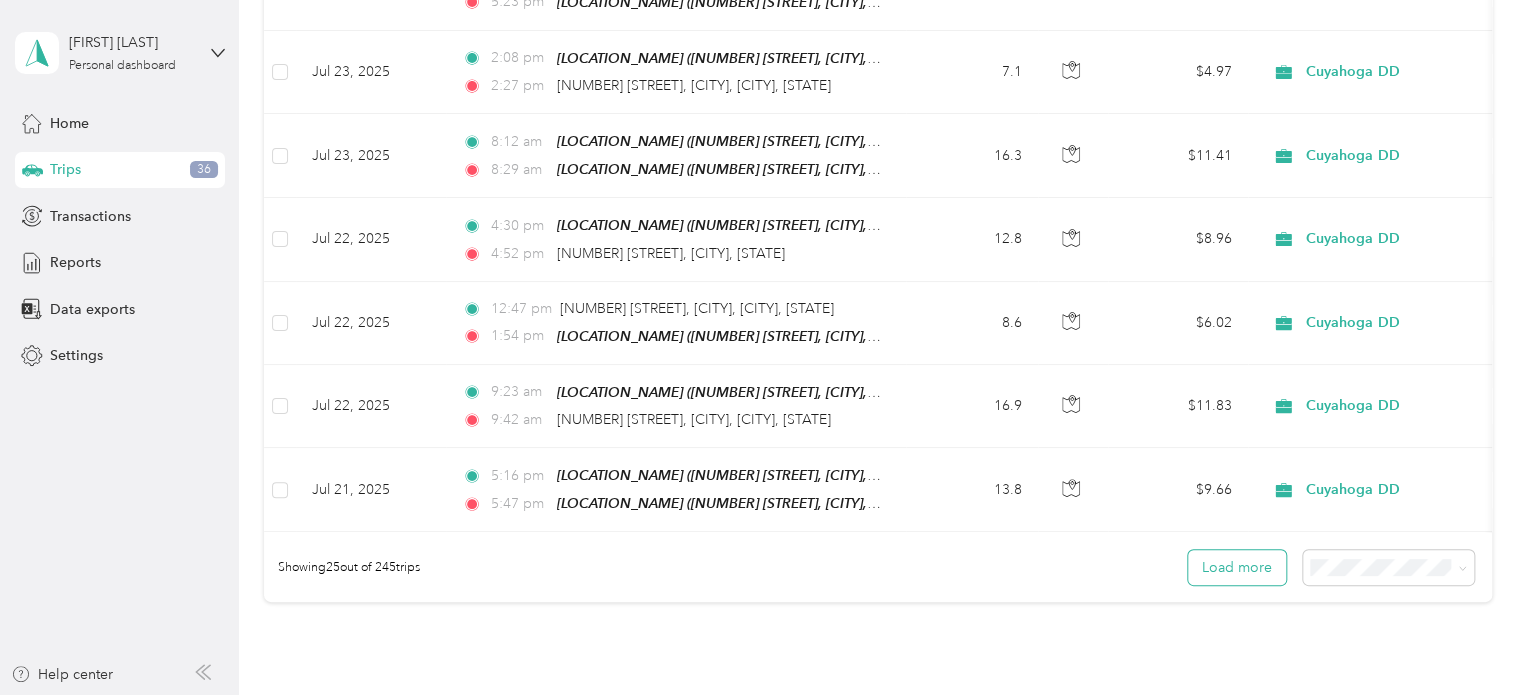 click on "Load more" at bounding box center (1237, 567) 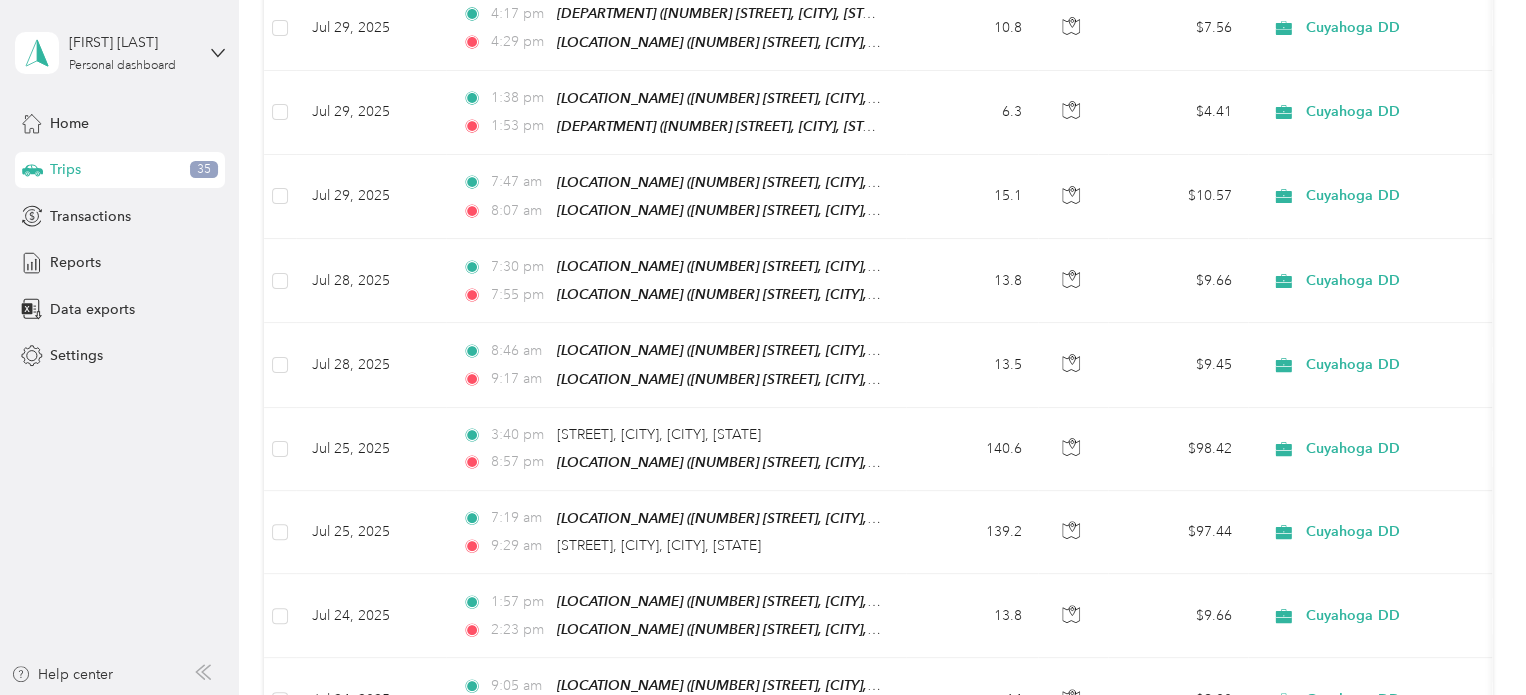 scroll, scrollTop: 305, scrollLeft: 0, axis: vertical 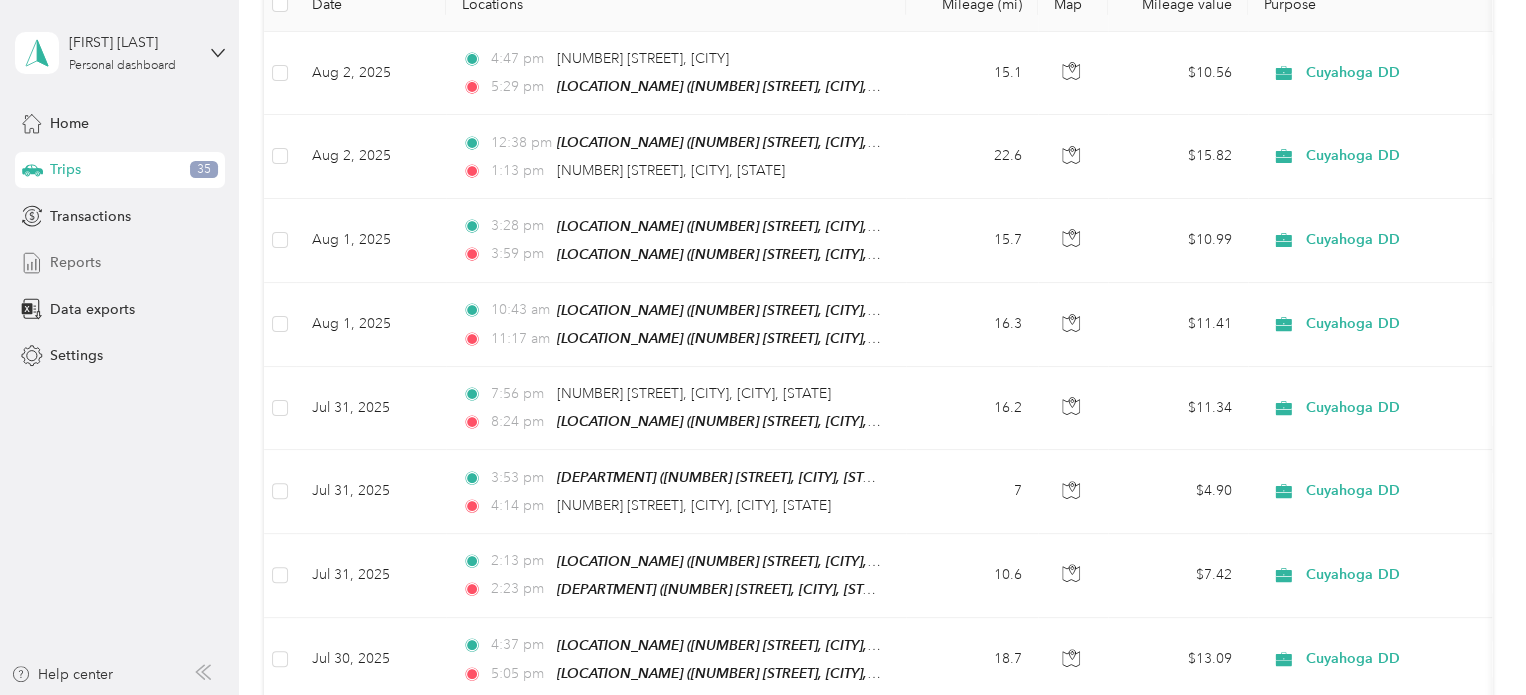 click on "Reports" at bounding box center [75, 262] 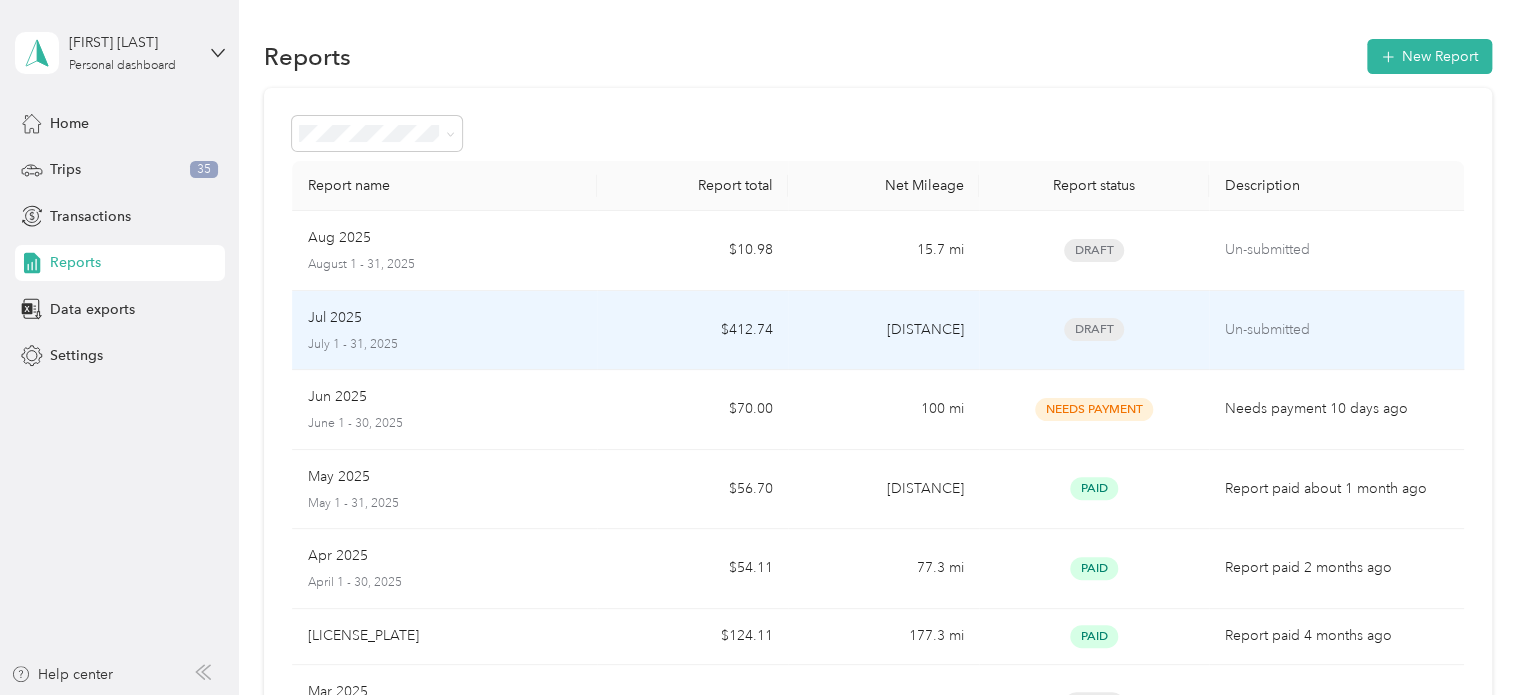 click on "Jul 2025" at bounding box center (445, 318) 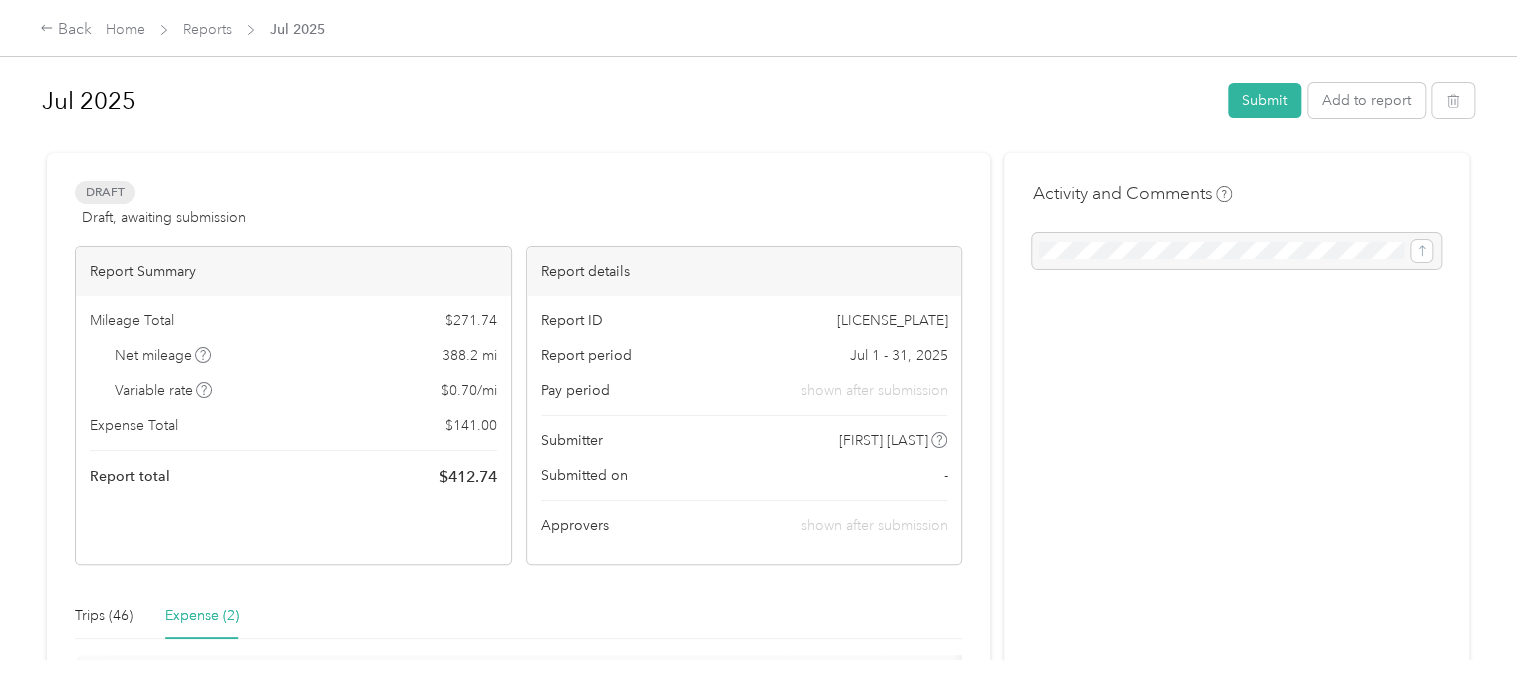click on "Expense (2)" at bounding box center [202, 616] 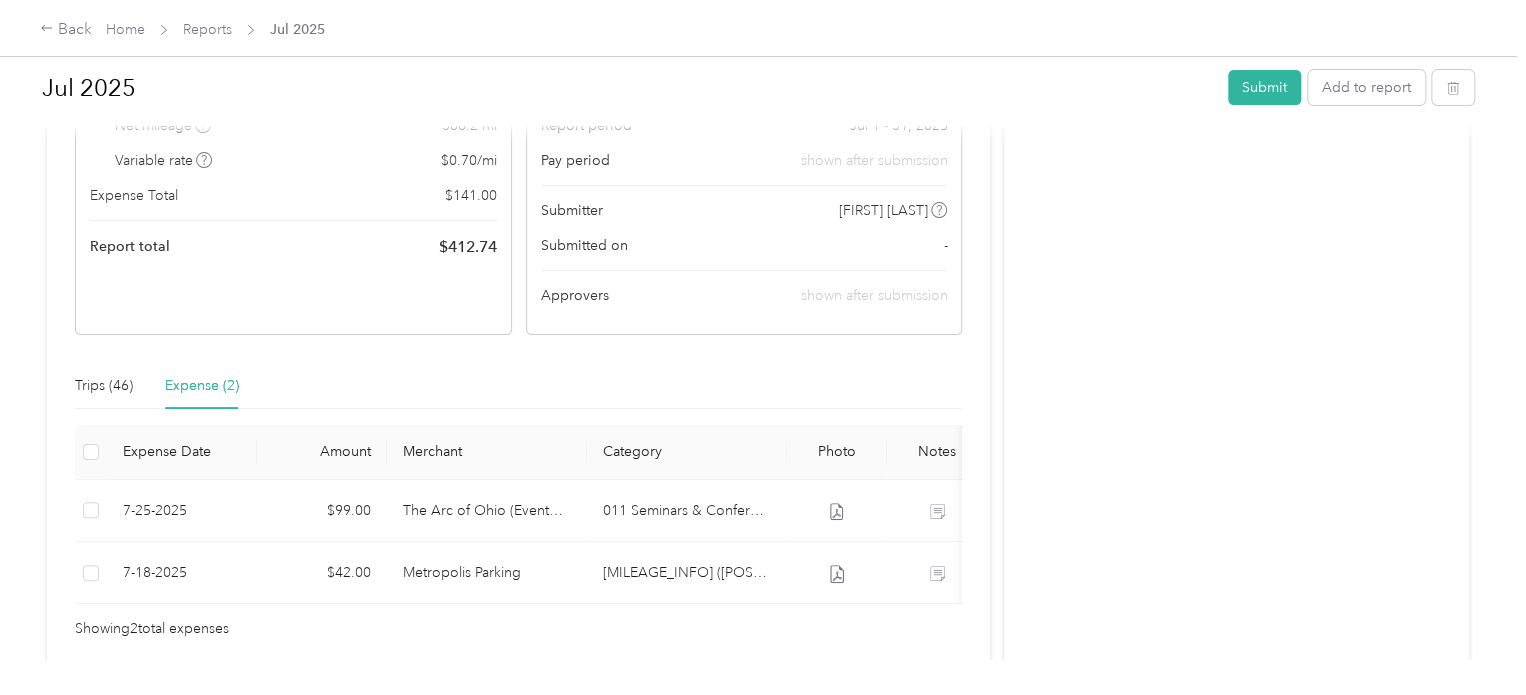 scroll, scrollTop: 300, scrollLeft: 0, axis: vertical 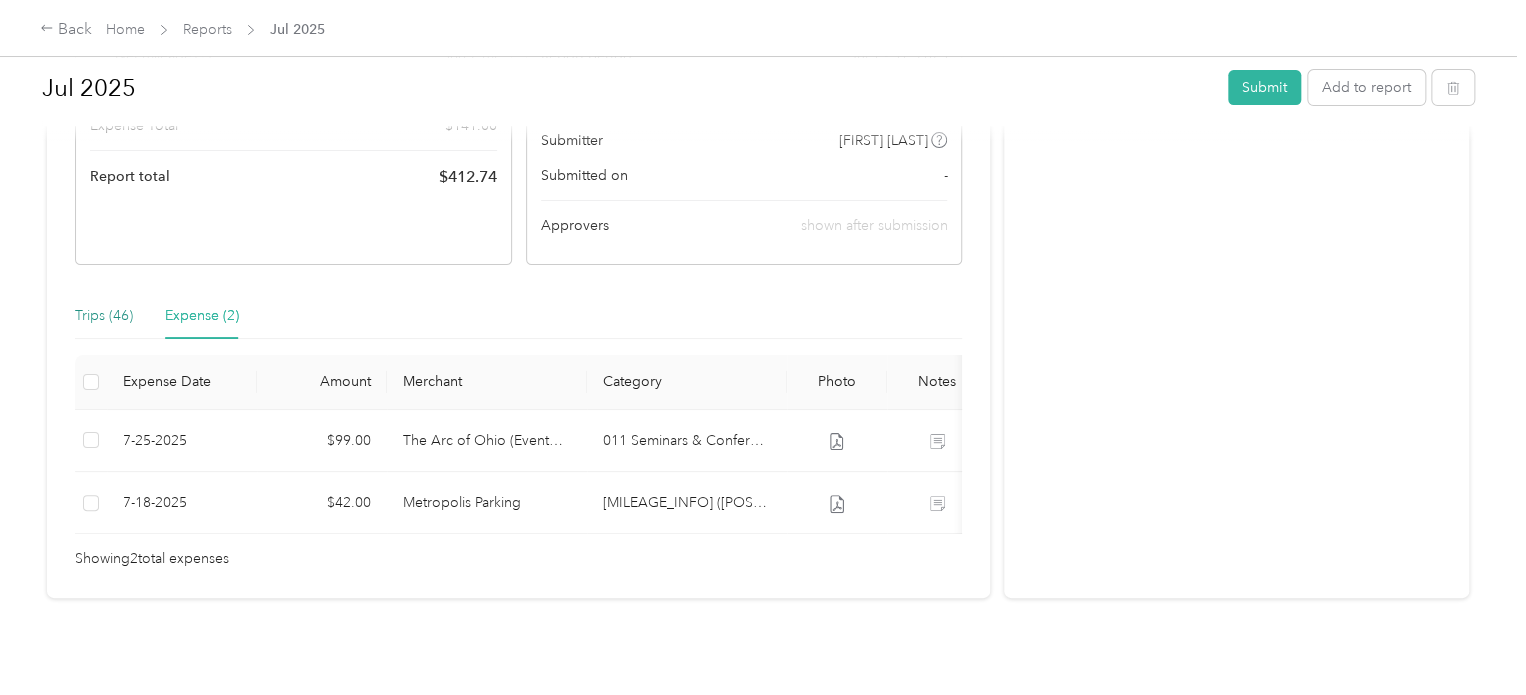 click on "Trips (46)" at bounding box center [104, 316] 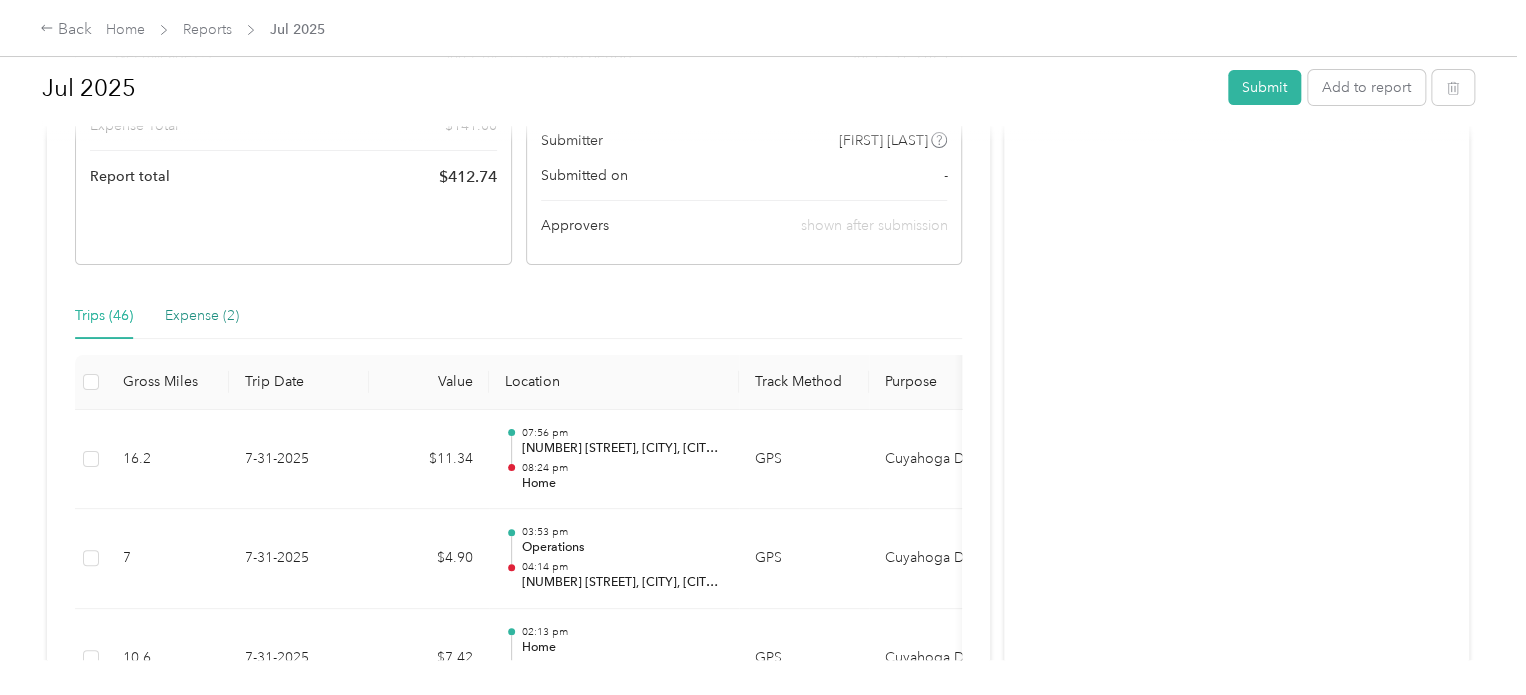 click on "Expense (2)" at bounding box center [202, 316] 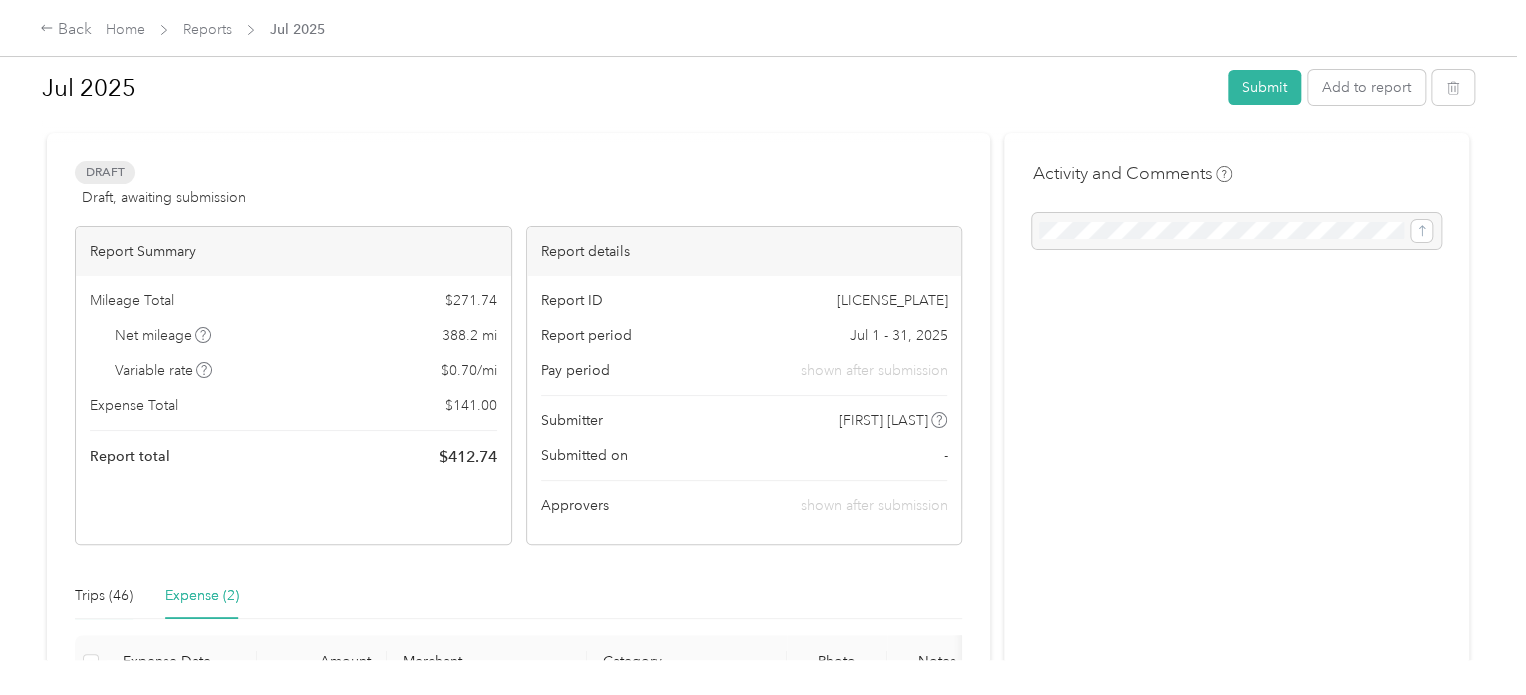 scroll, scrollTop: 0, scrollLeft: 0, axis: both 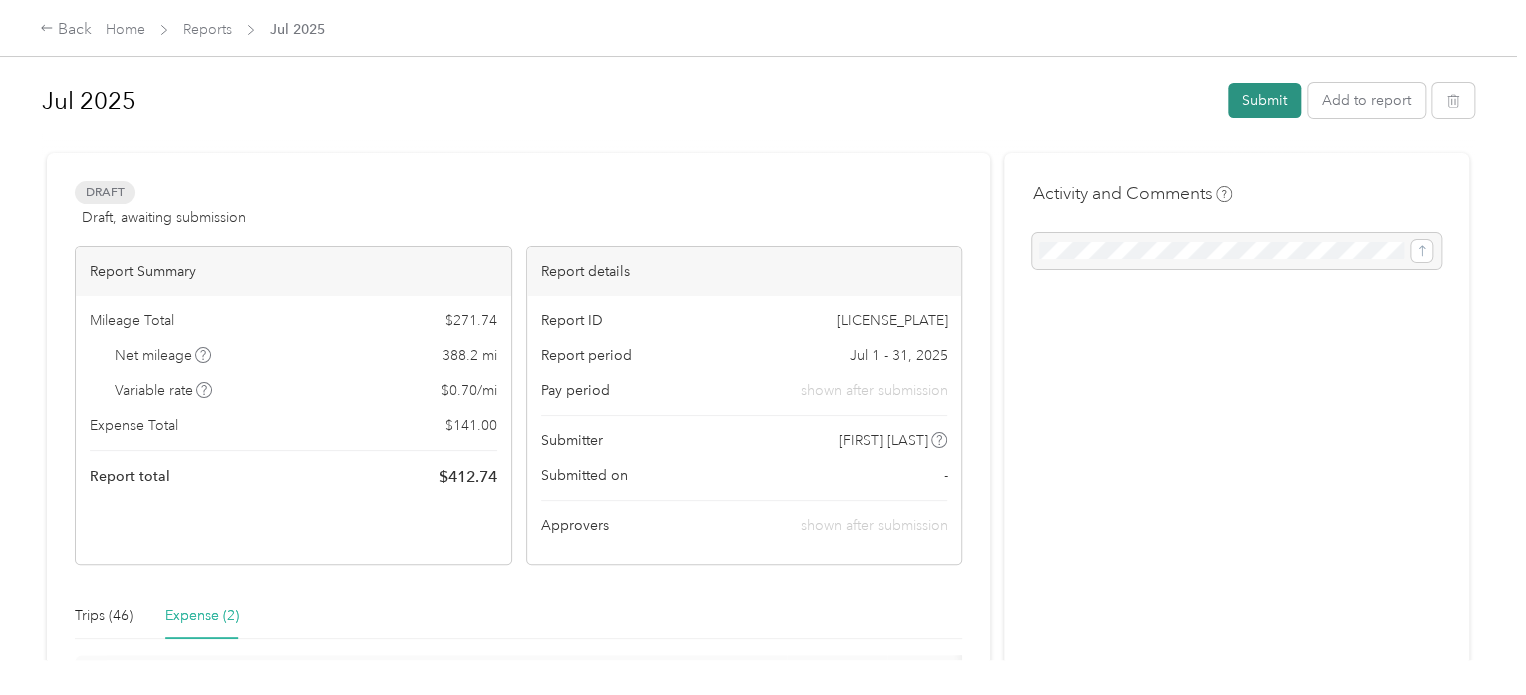 click on "Submit" at bounding box center (1264, 100) 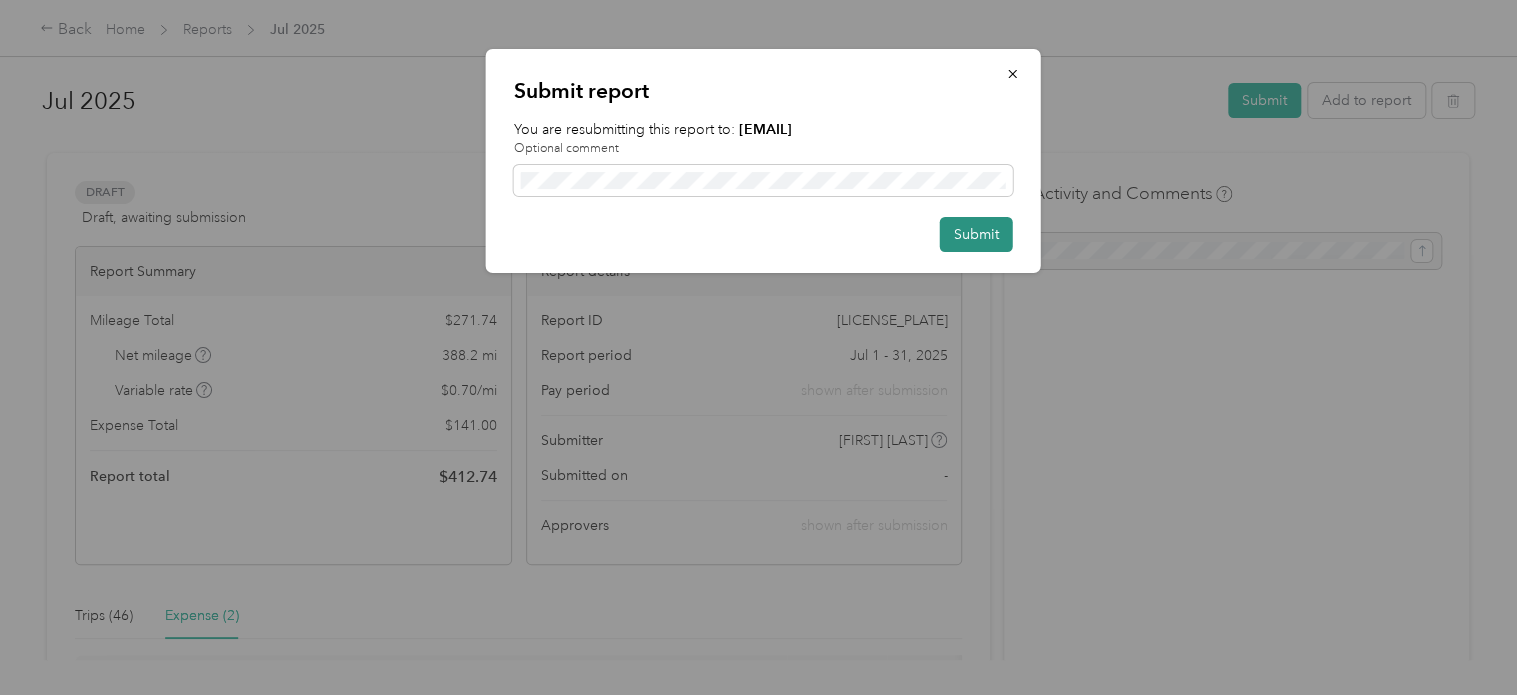 click on "Submit" at bounding box center [976, 234] 